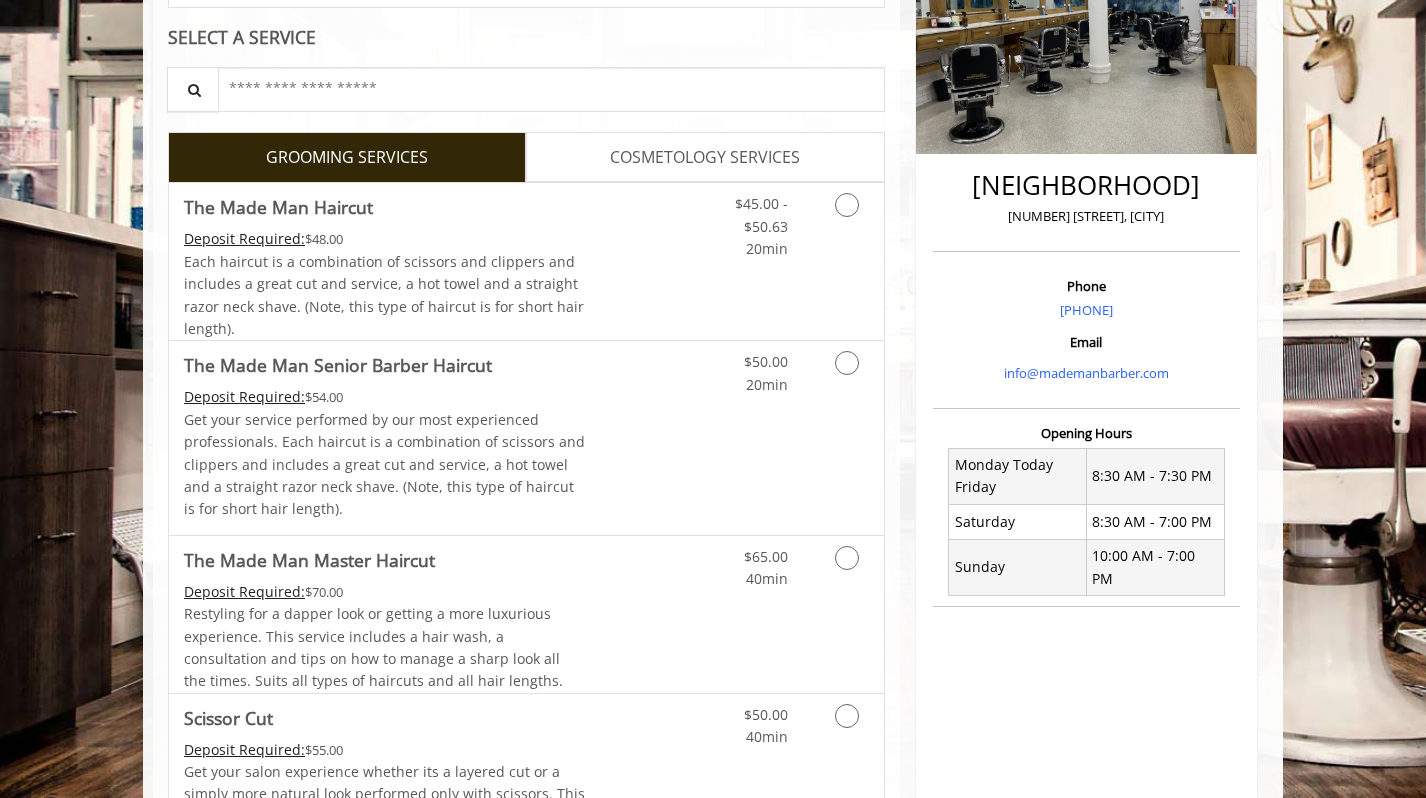 scroll, scrollTop: 359, scrollLeft: 0, axis: vertical 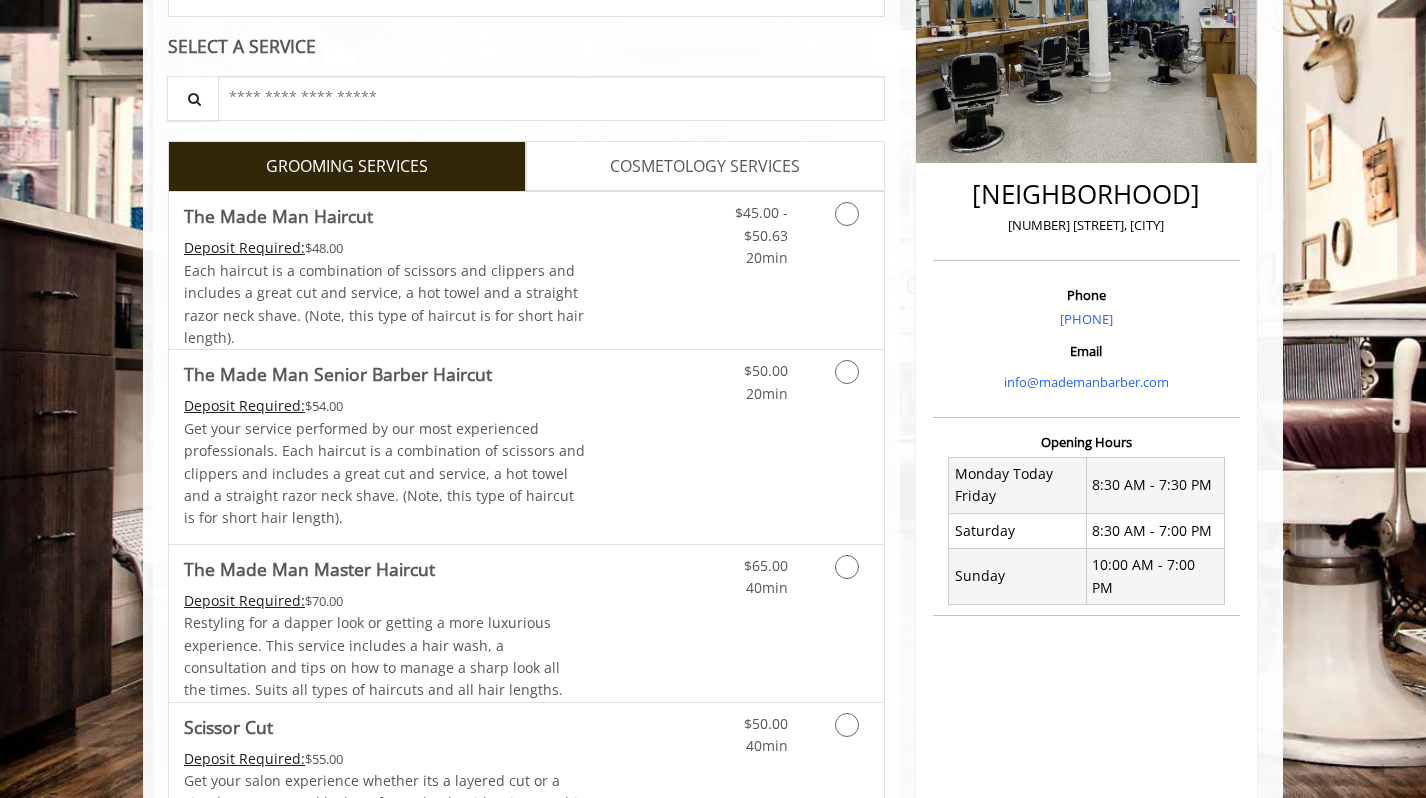 click on "COSMETOLOGY SERVICES" at bounding box center (705, 167) 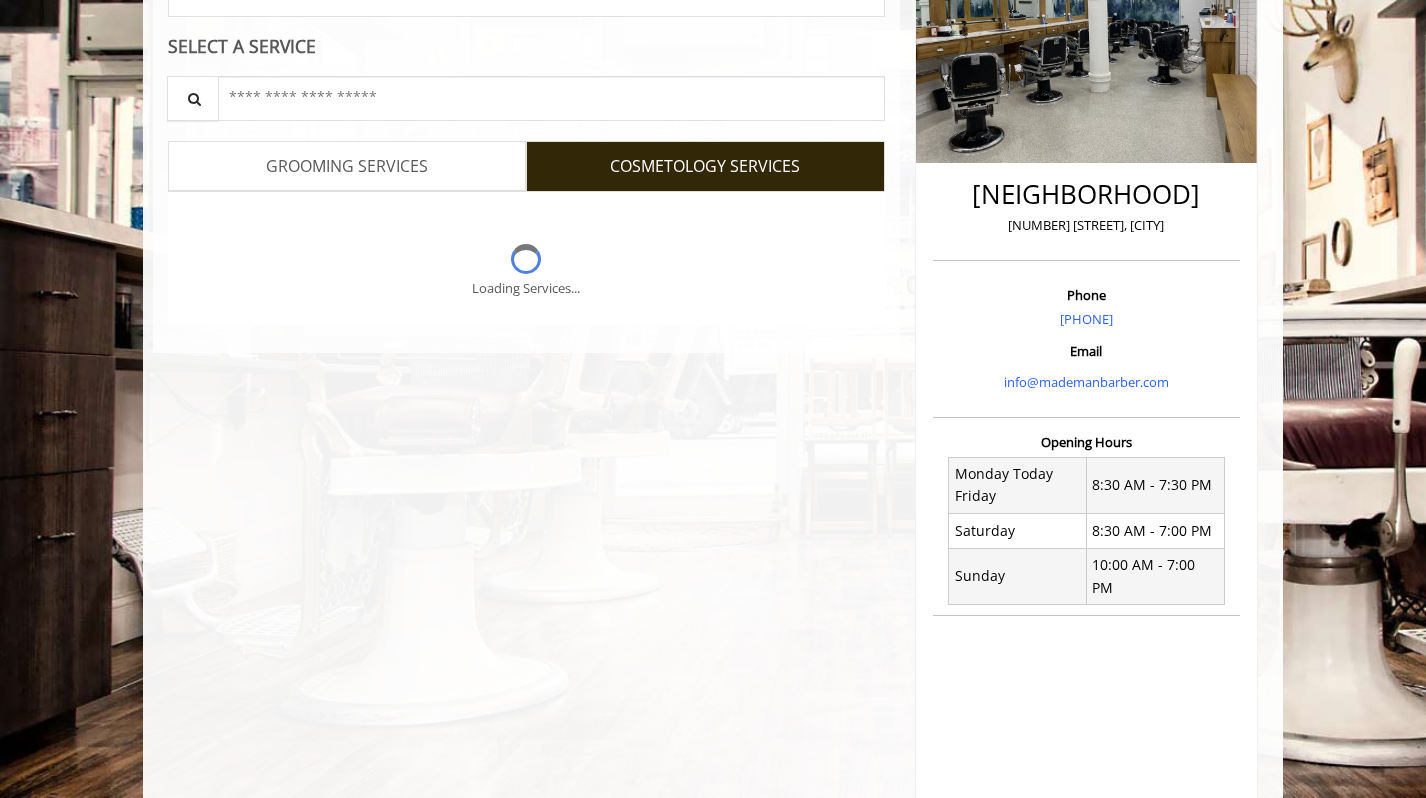 click on "GROOMING SERVICES" at bounding box center (347, 166) 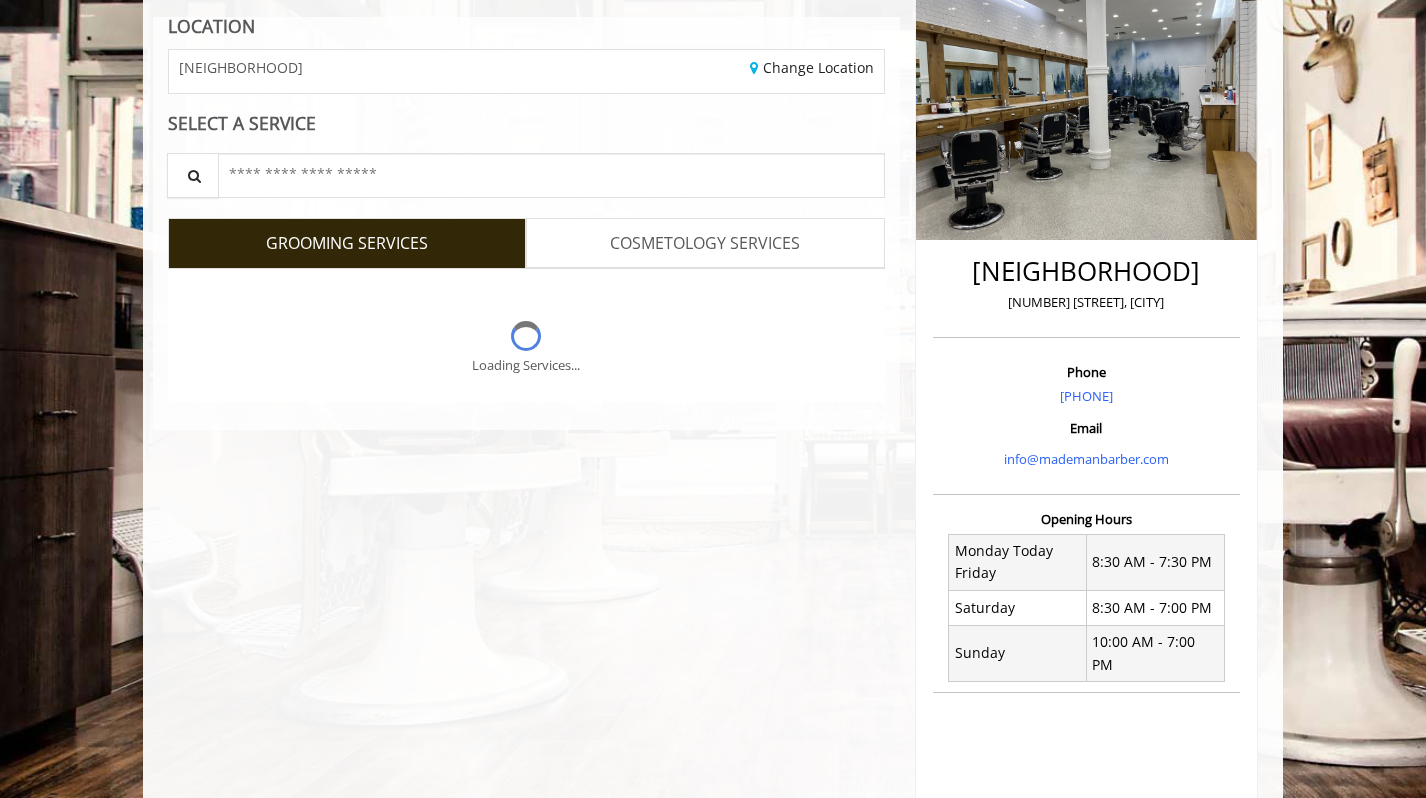 scroll, scrollTop: 311, scrollLeft: 0, axis: vertical 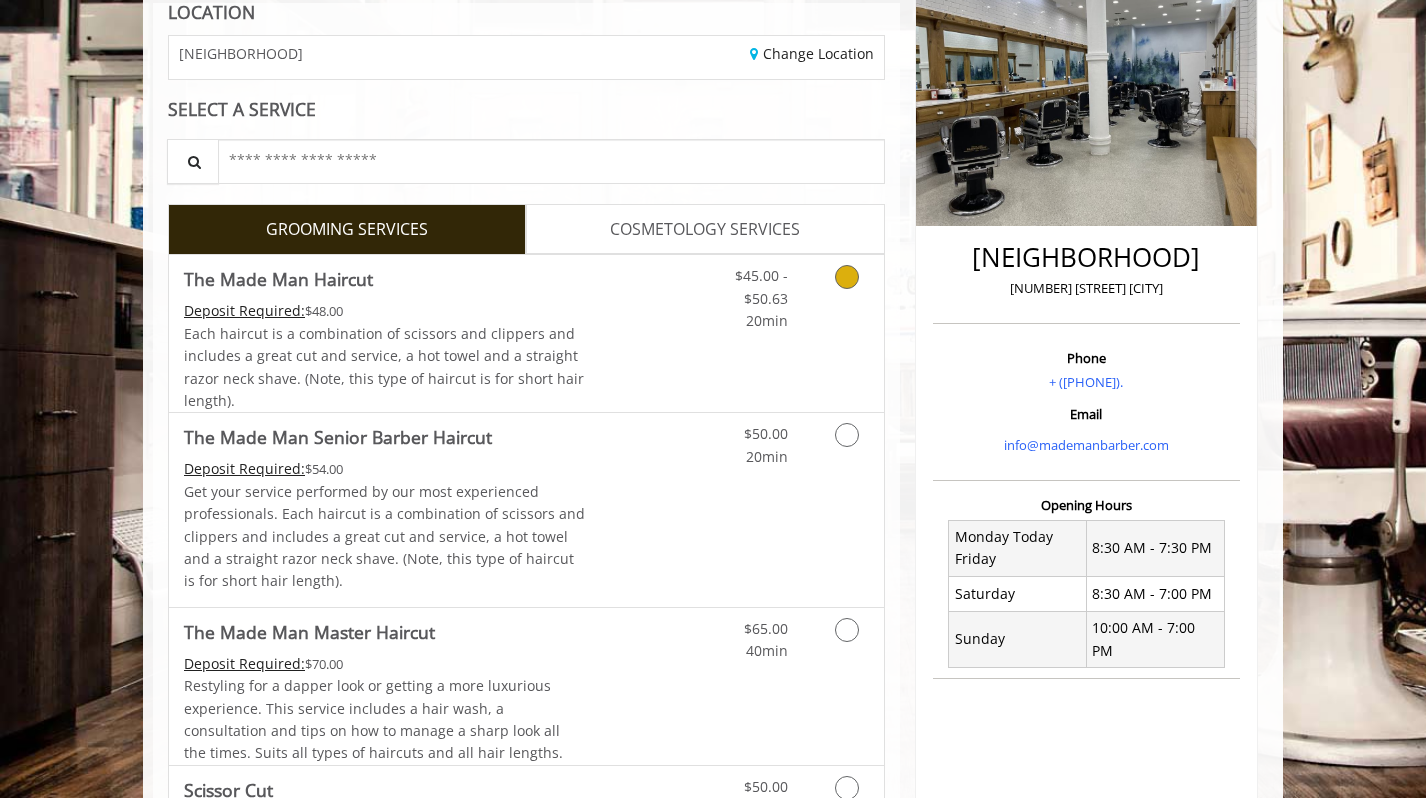 click at bounding box center (843, 293) 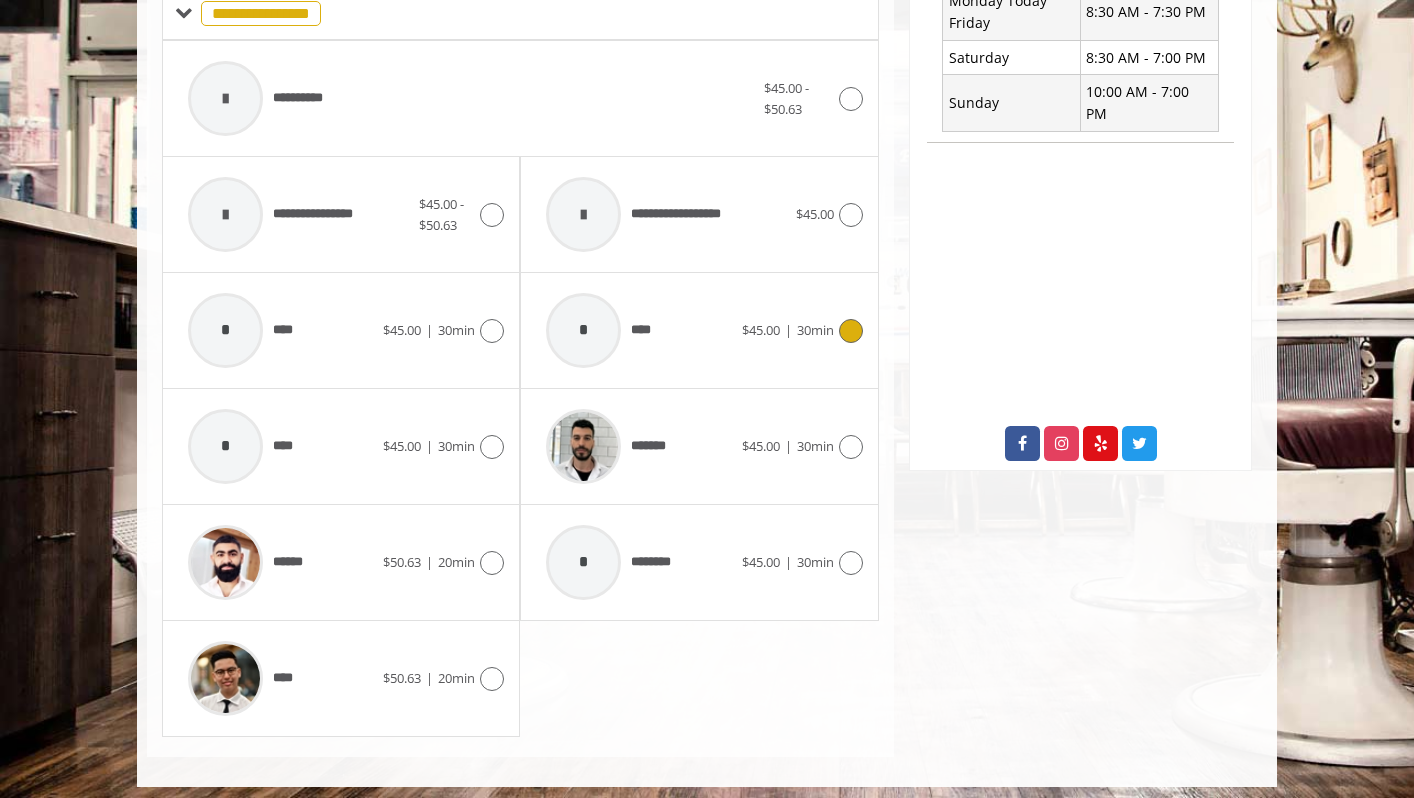 scroll, scrollTop: 841, scrollLeft: 0, axis: vertical 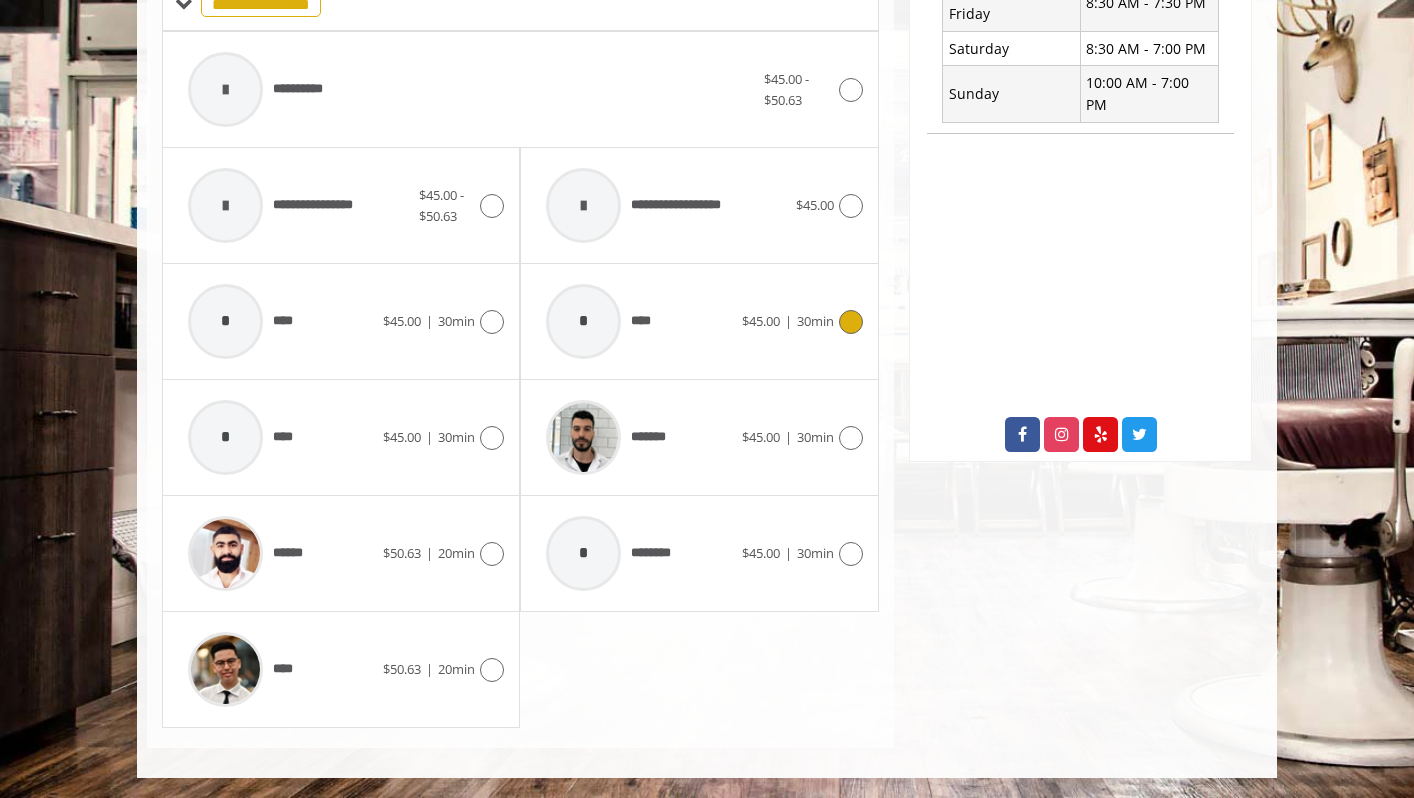 click on "* ****" at bounding box center (638, 321) 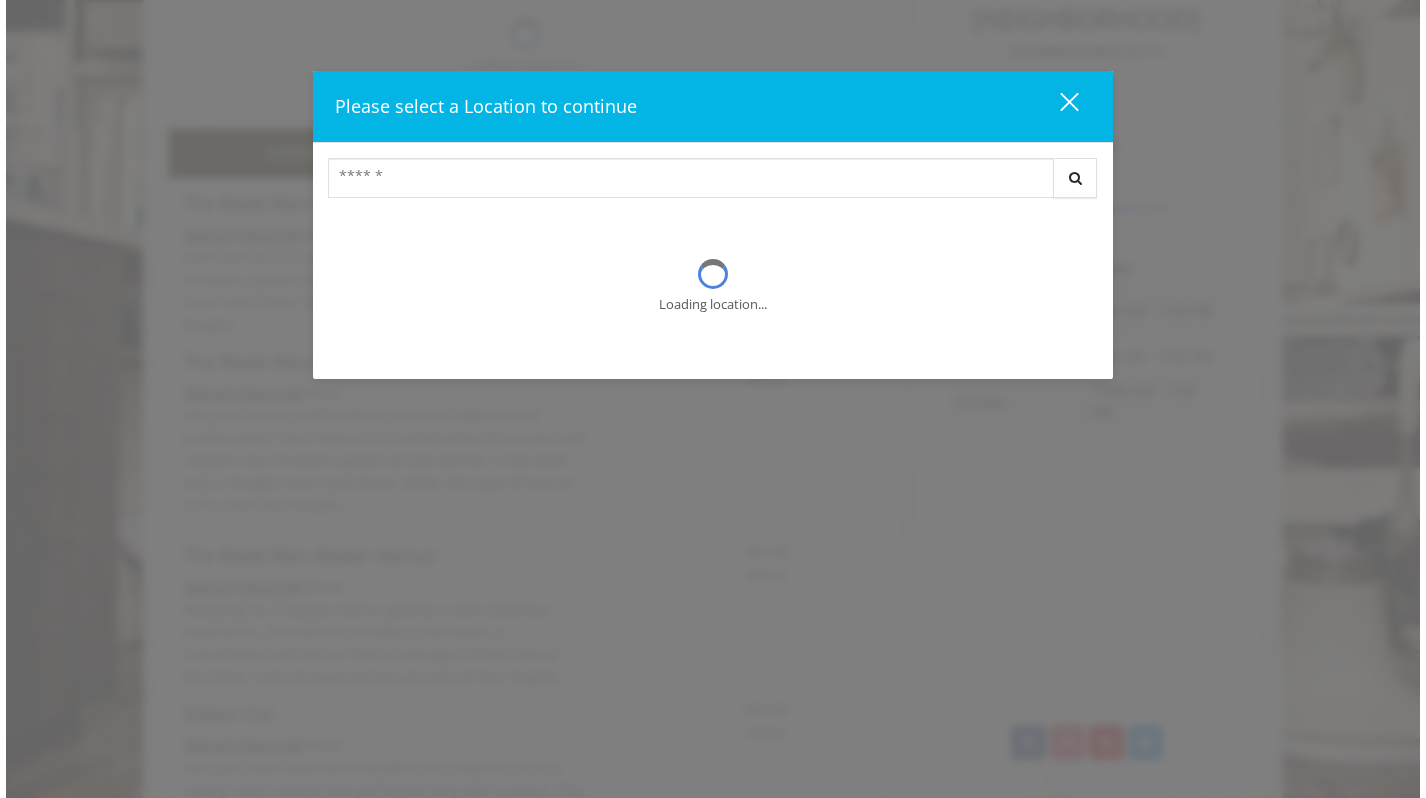 scroll, scrollTop: 0, scrollLeft: 0, axis: both 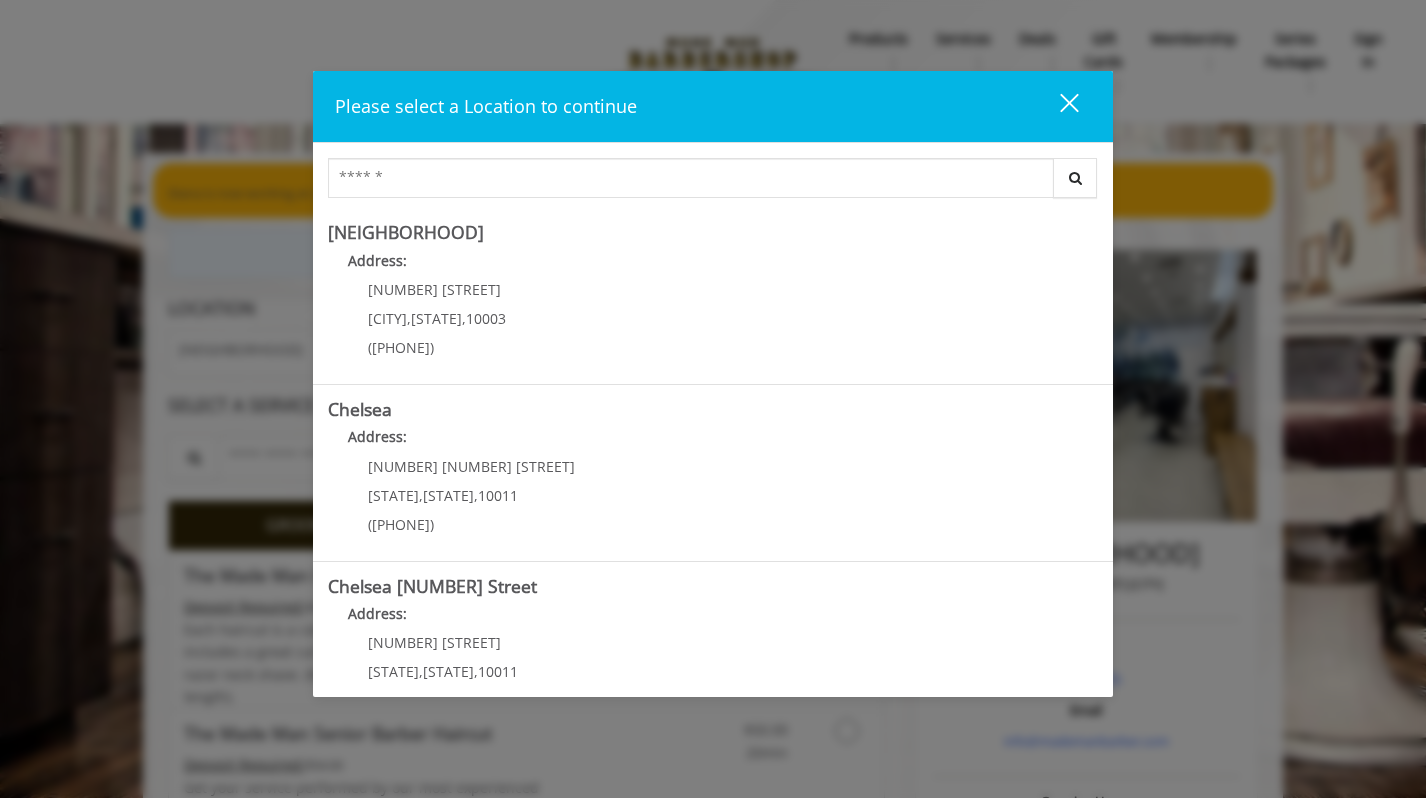 click at bounding box center (1069, 102) 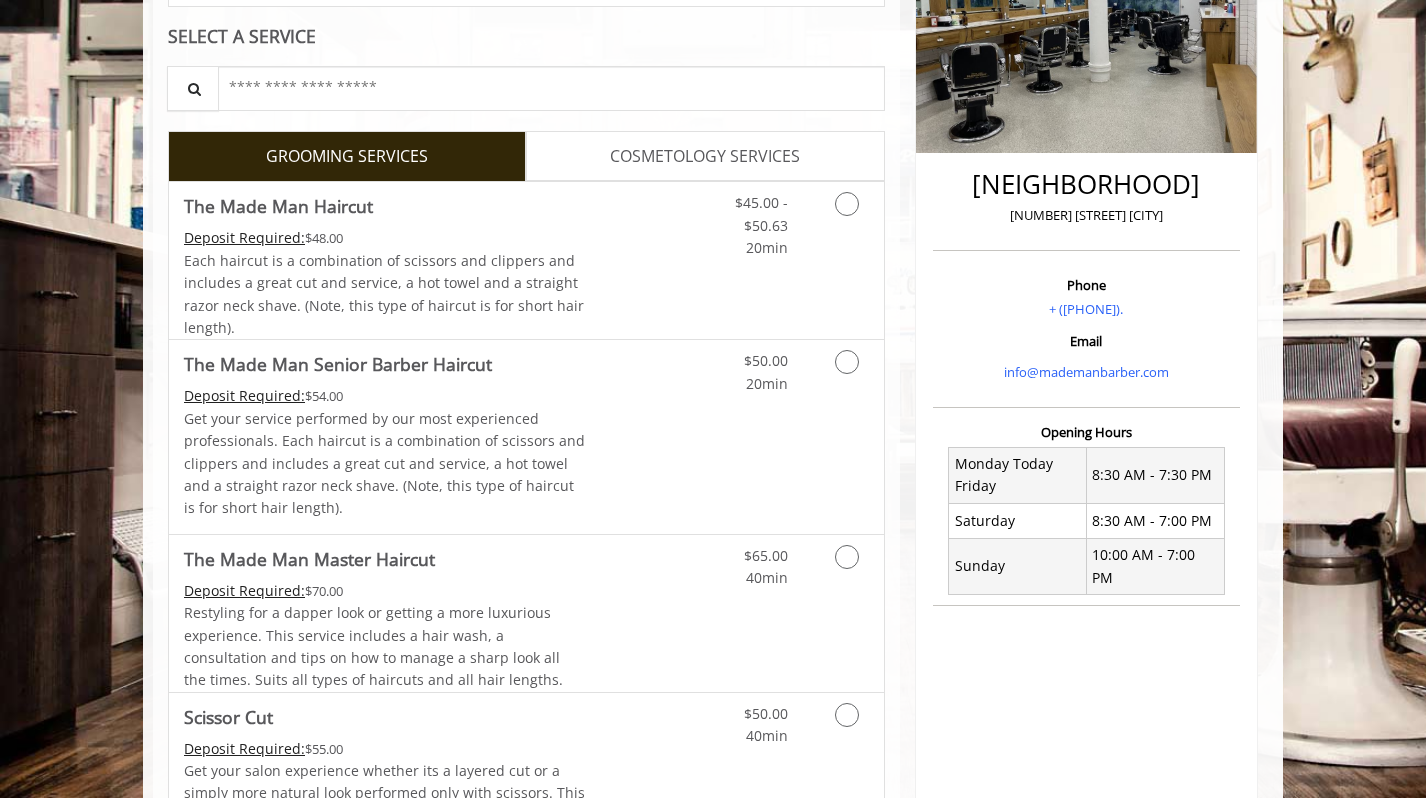 scroll, scrollTop: 378, scrollLeft: 0, axis: vertical 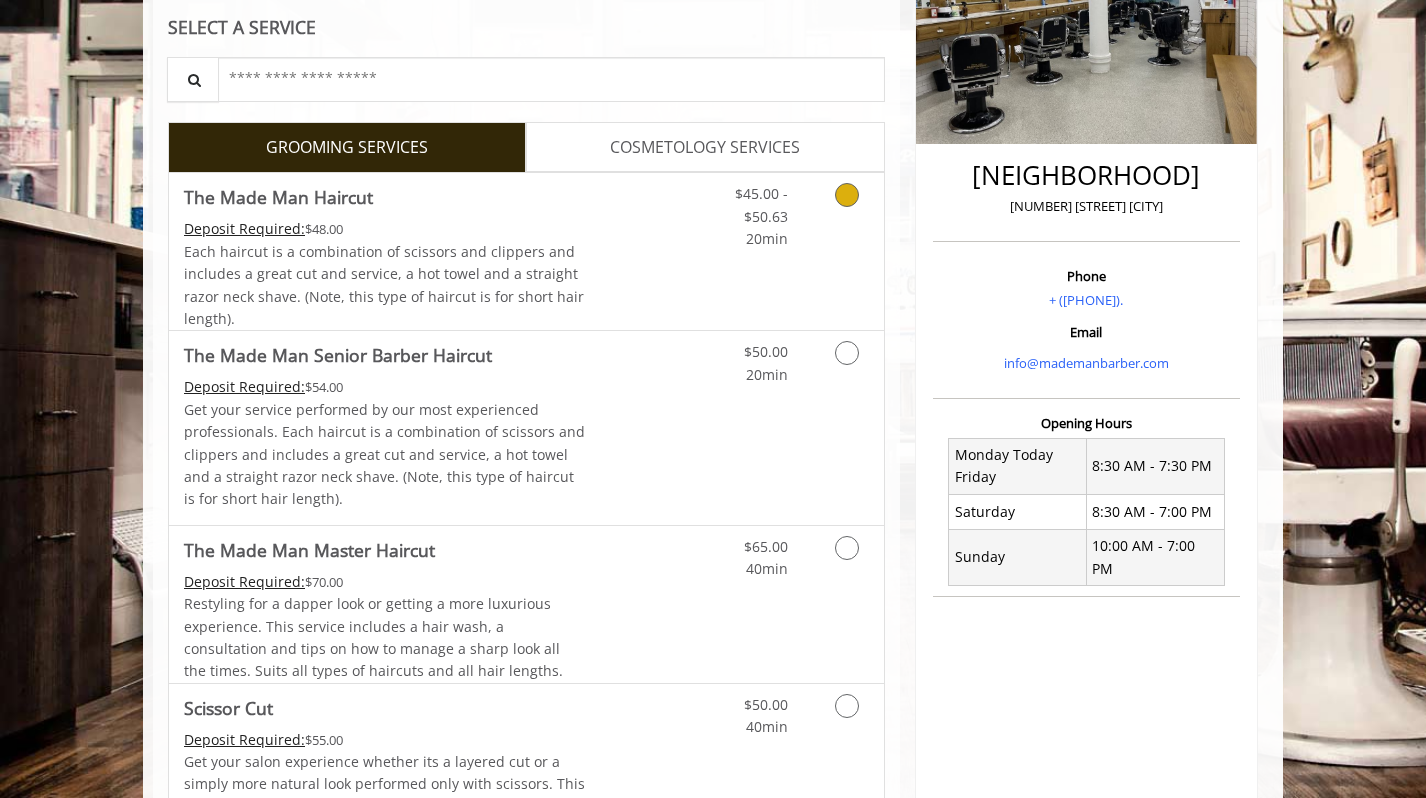 click on "$45.00 - $50.63 20min" at bounding box center (794, 251) 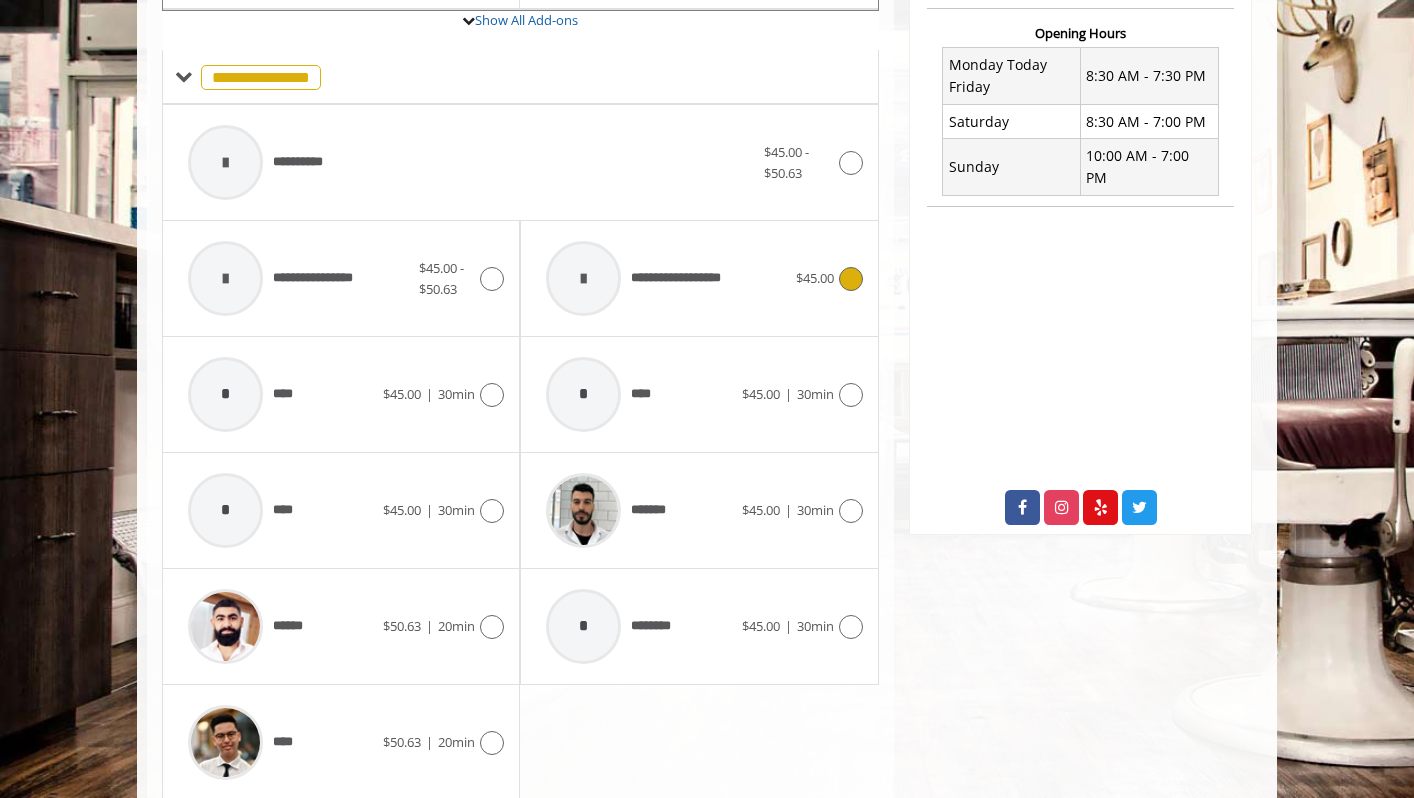 scroll, scrollTop: 841, scrollLeft: 0, axis: vertical 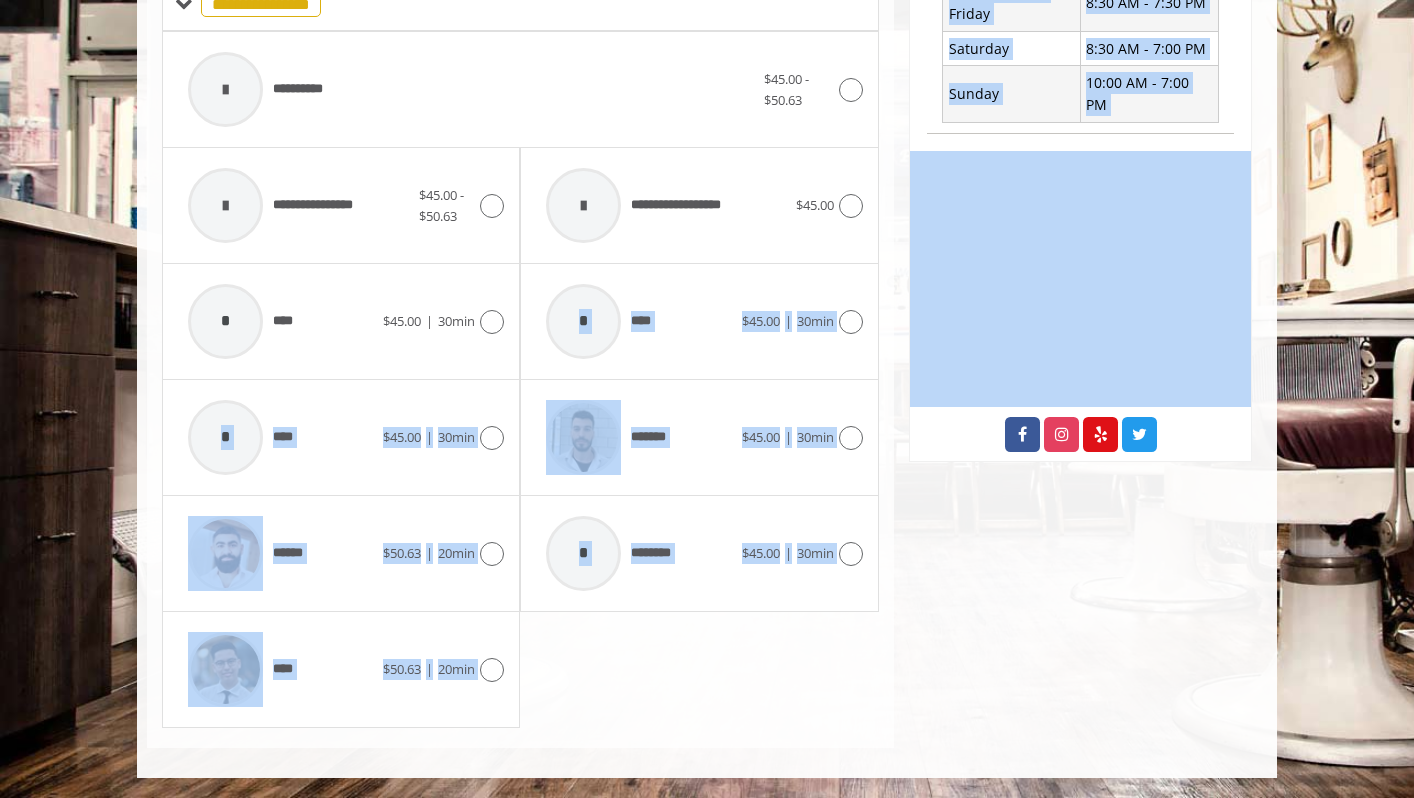 drag, startPoint x: 685, startPoint y: 347, endPoint x: 1043, endPoint y: 598, distance: 437.2242 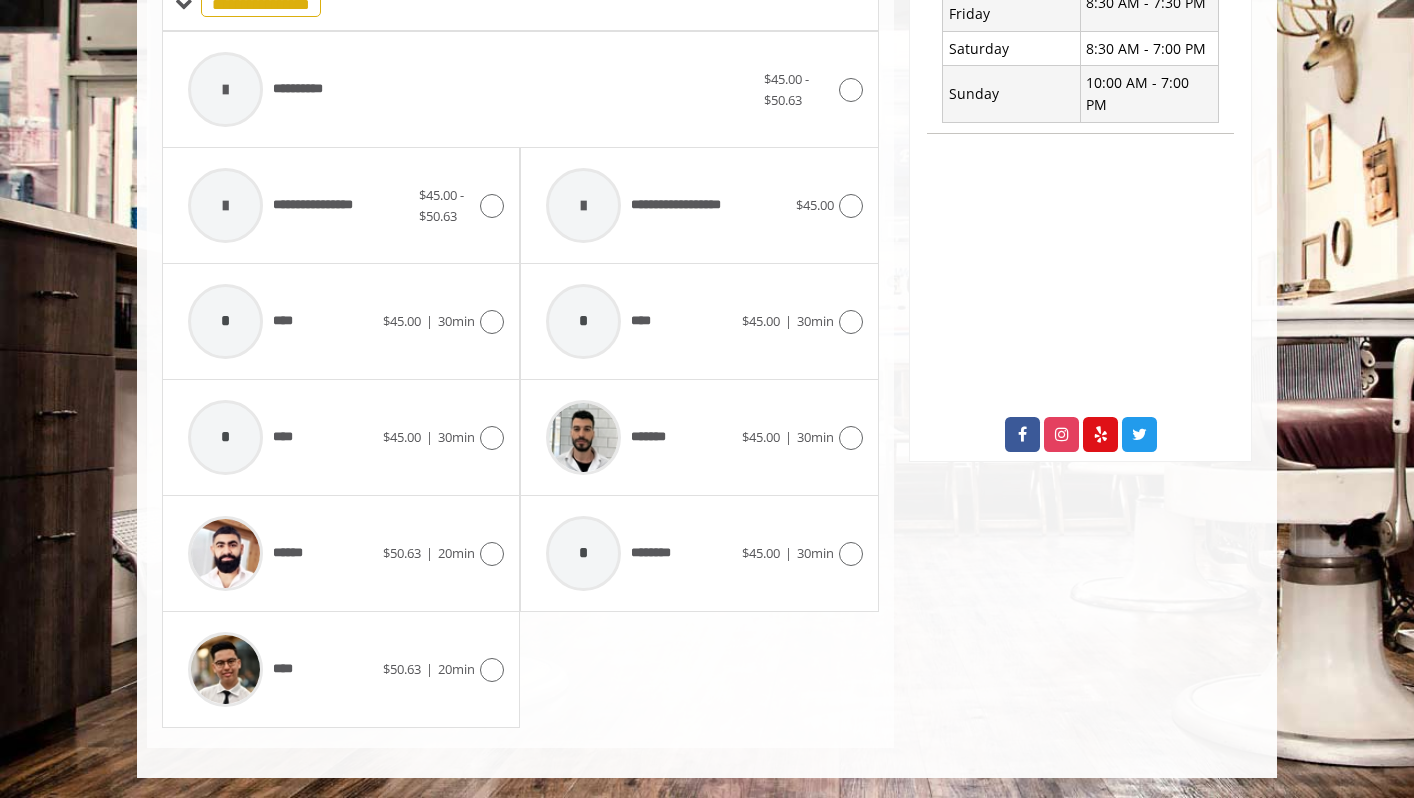 click on "Greenwich Village
60 East 8th New York
Phone
+ (212) 598-1840.
Email
info@mademanbarber.com
Opening Hours
Monday Today Friday
8:30 AM - 7:30 PM
Saturday
8:30 AM - 7:00 PM
Sunday
10:00 AM - 7:00 PM" 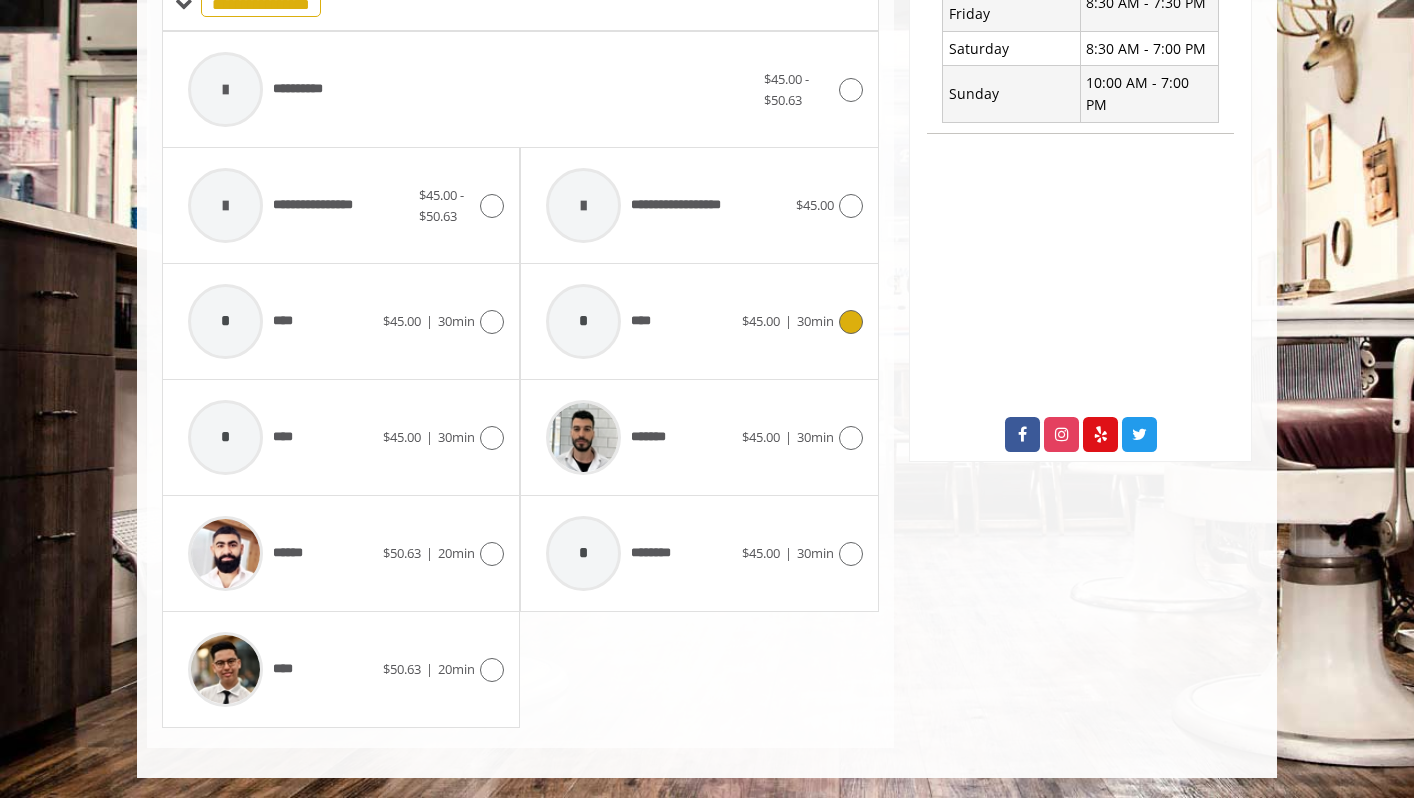 click at bounding box center [851, 322] 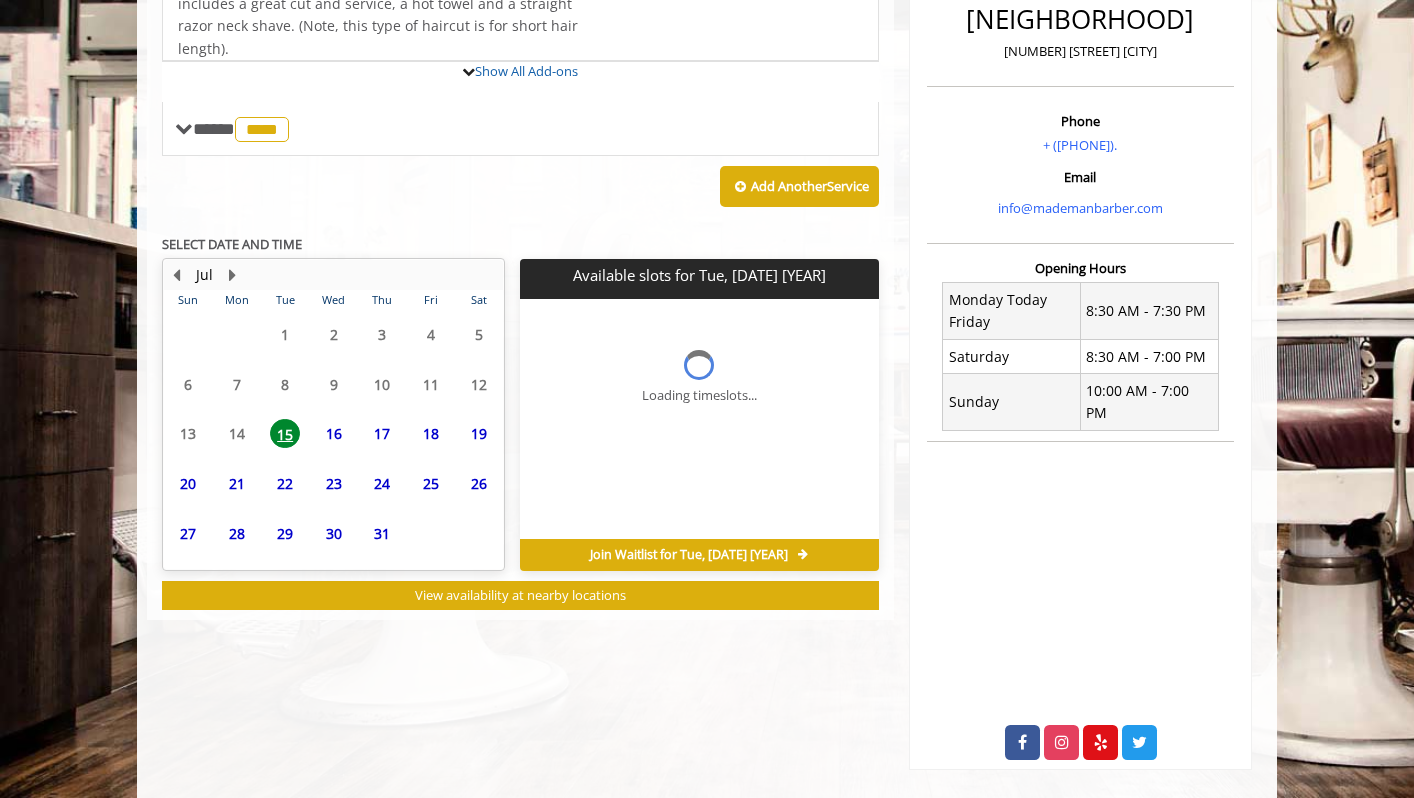 scroll, scrollTop: 587, scrollLeft: 0, axis: vertical 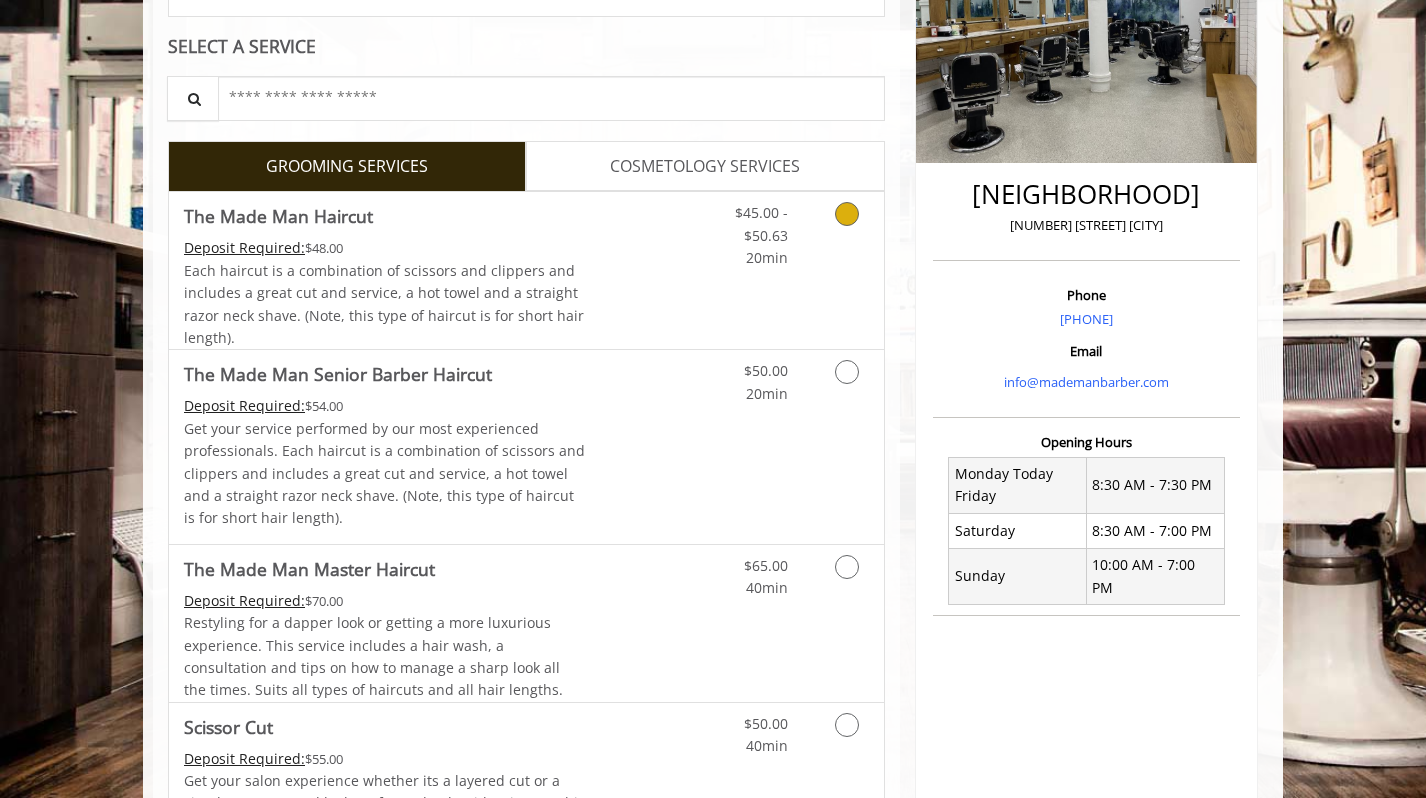click at bounding box center (847, 214) 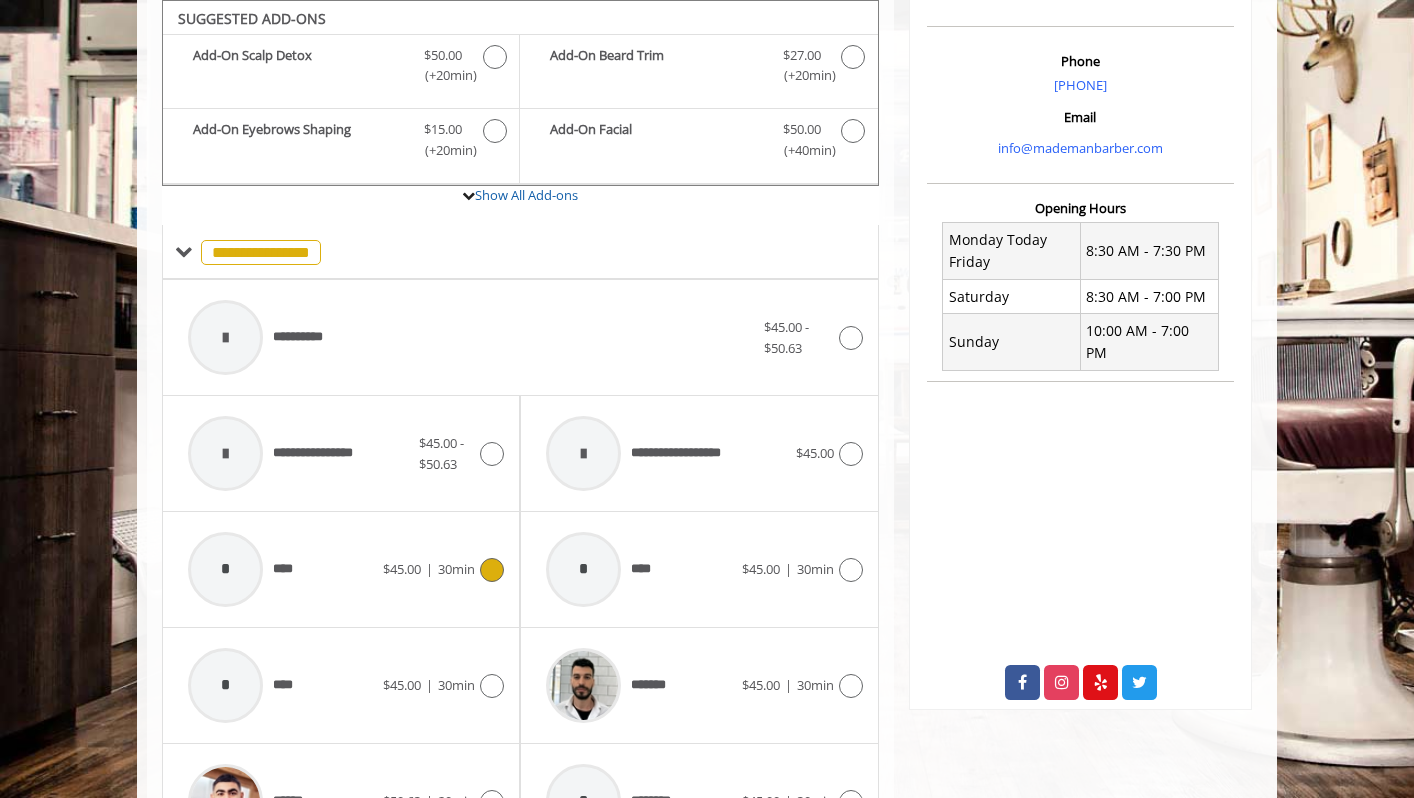scroll, scrollTop: 841, scrollLeft: 0, axis: vertical 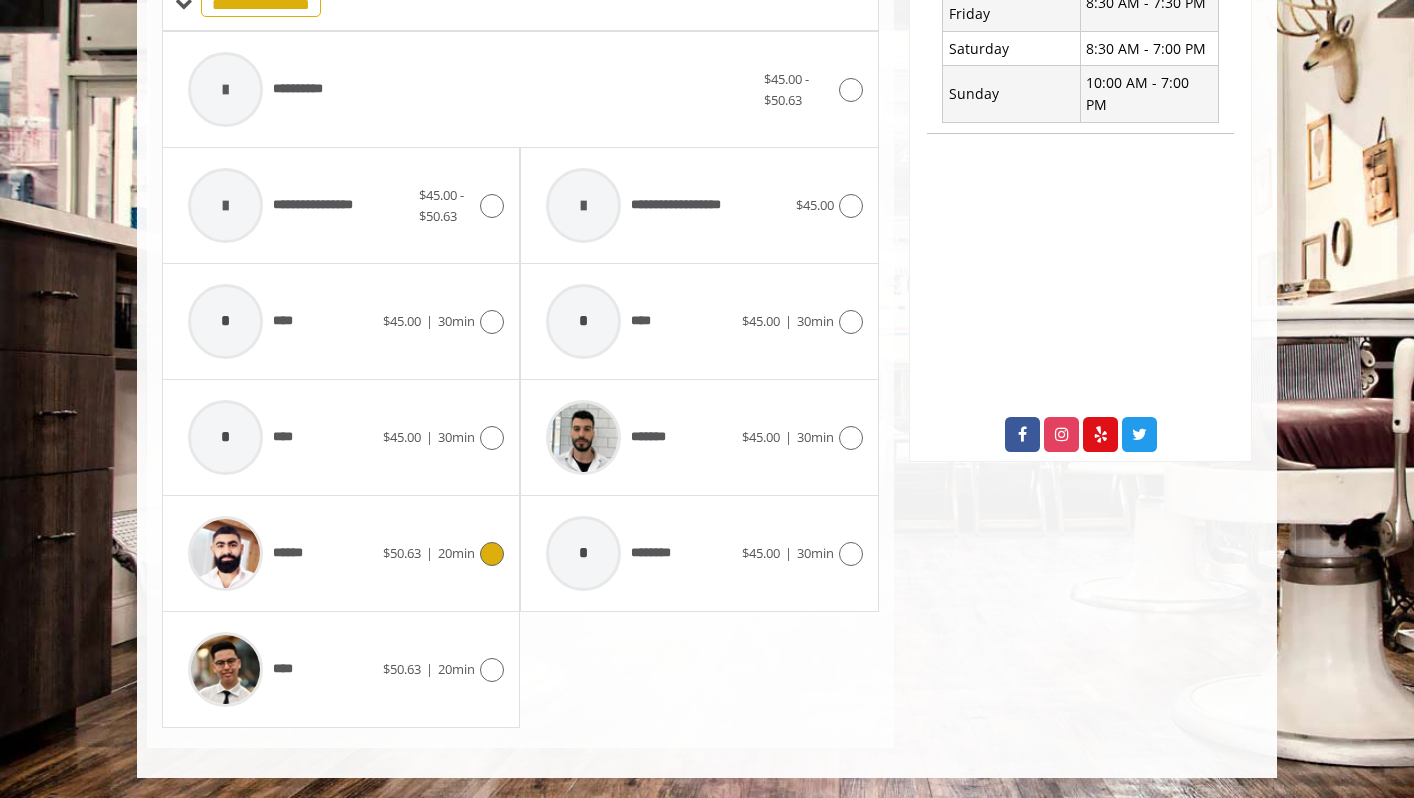 click at bounding box center [492, 554] 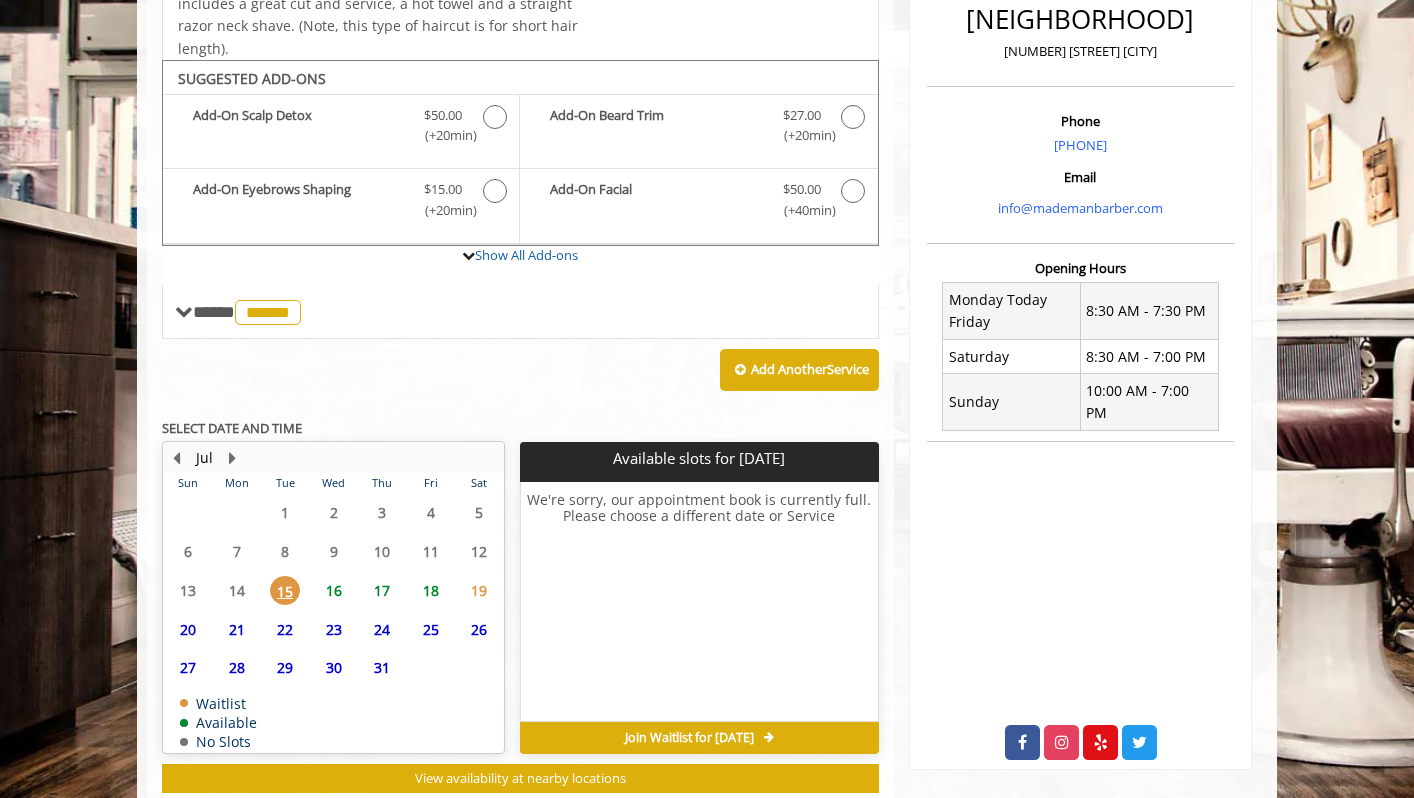 scroll, scrollTop: 587, scrollLeft: 0, axis: vertical 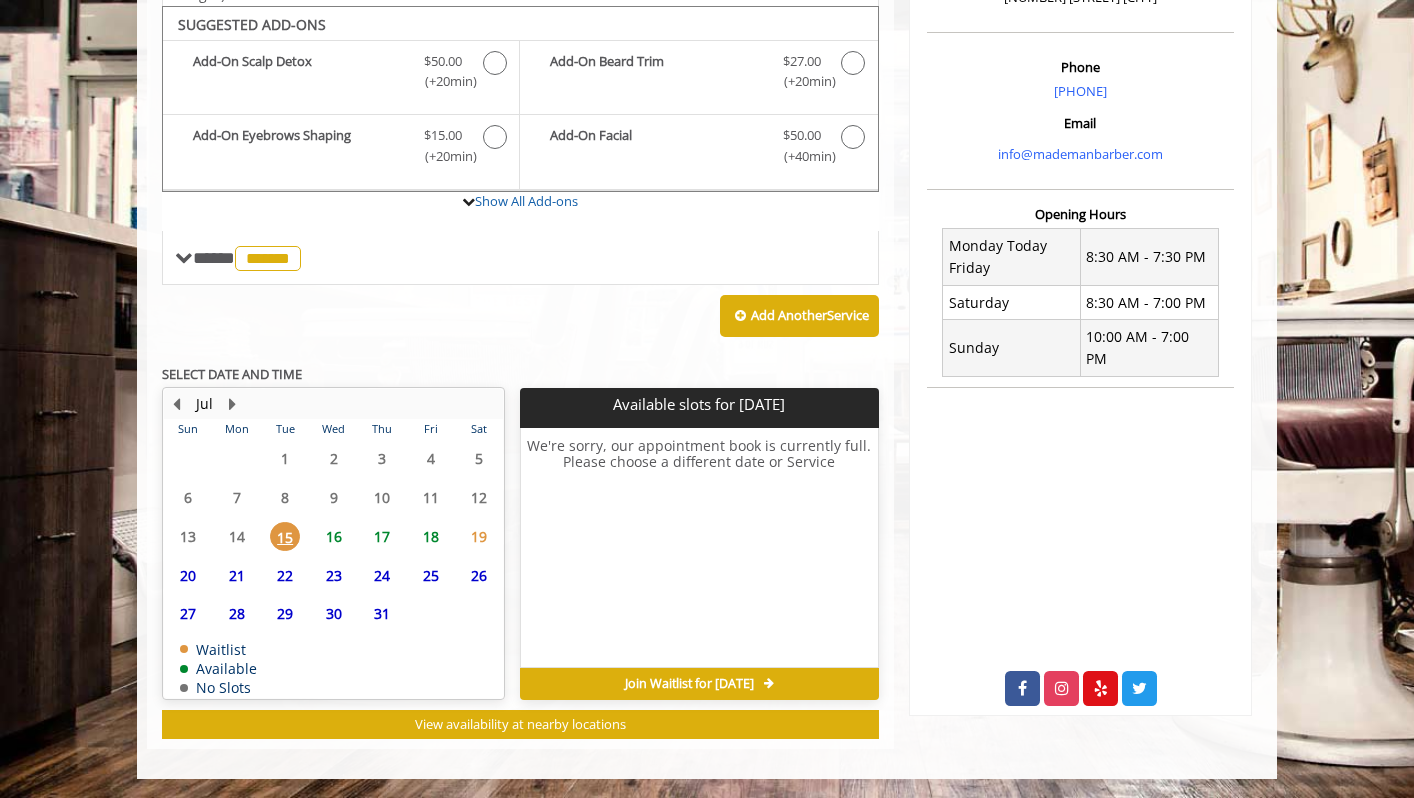 click on "15" 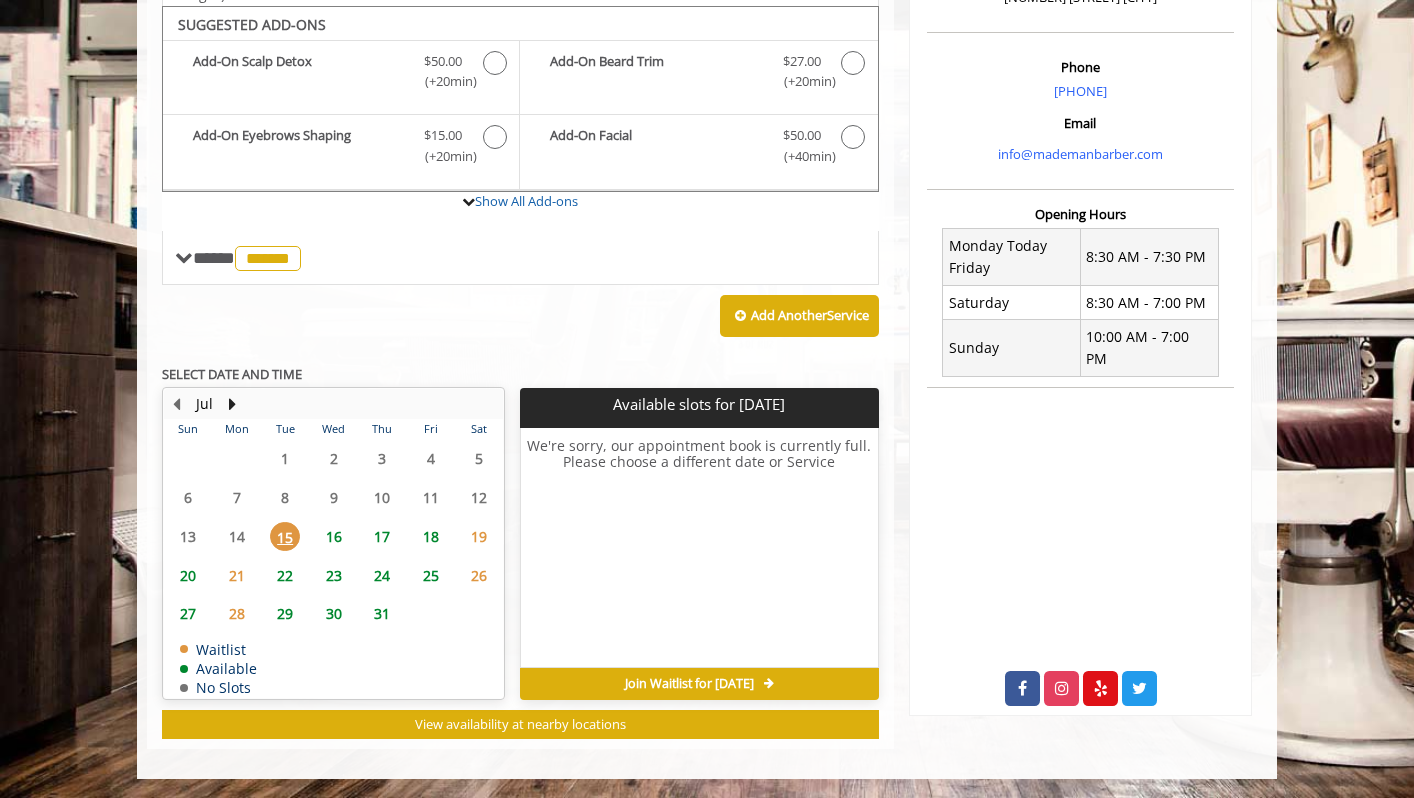 click on "16" 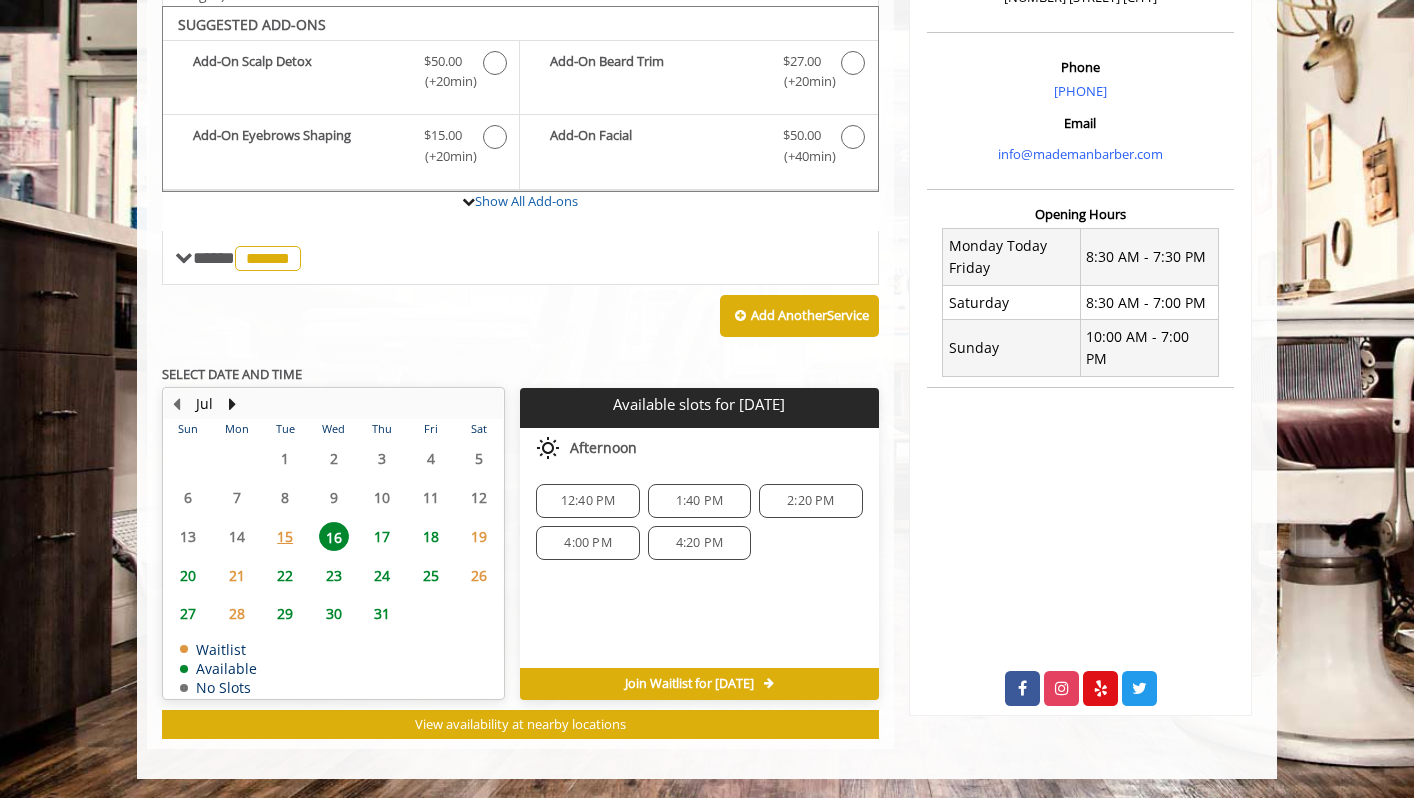 click on "17" 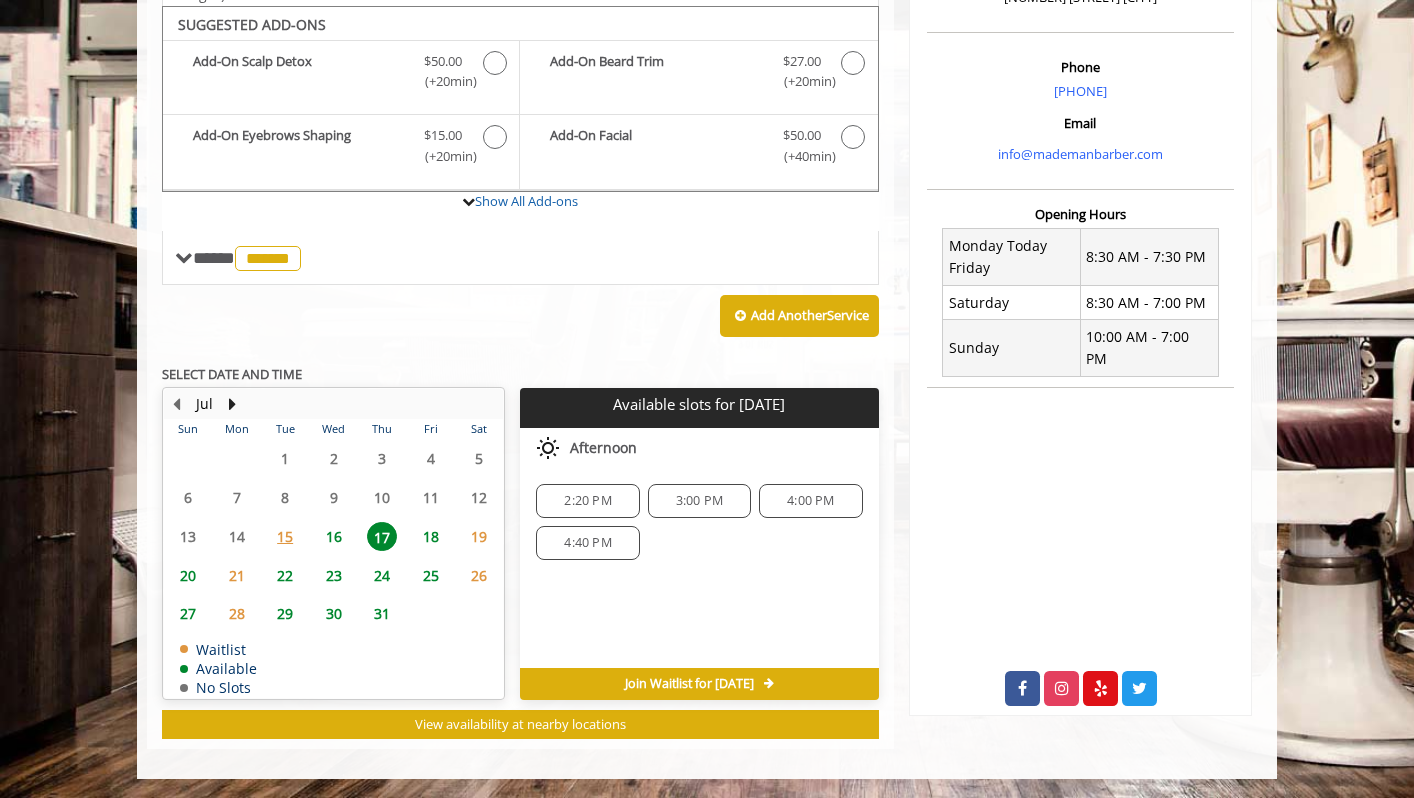 click on "16" 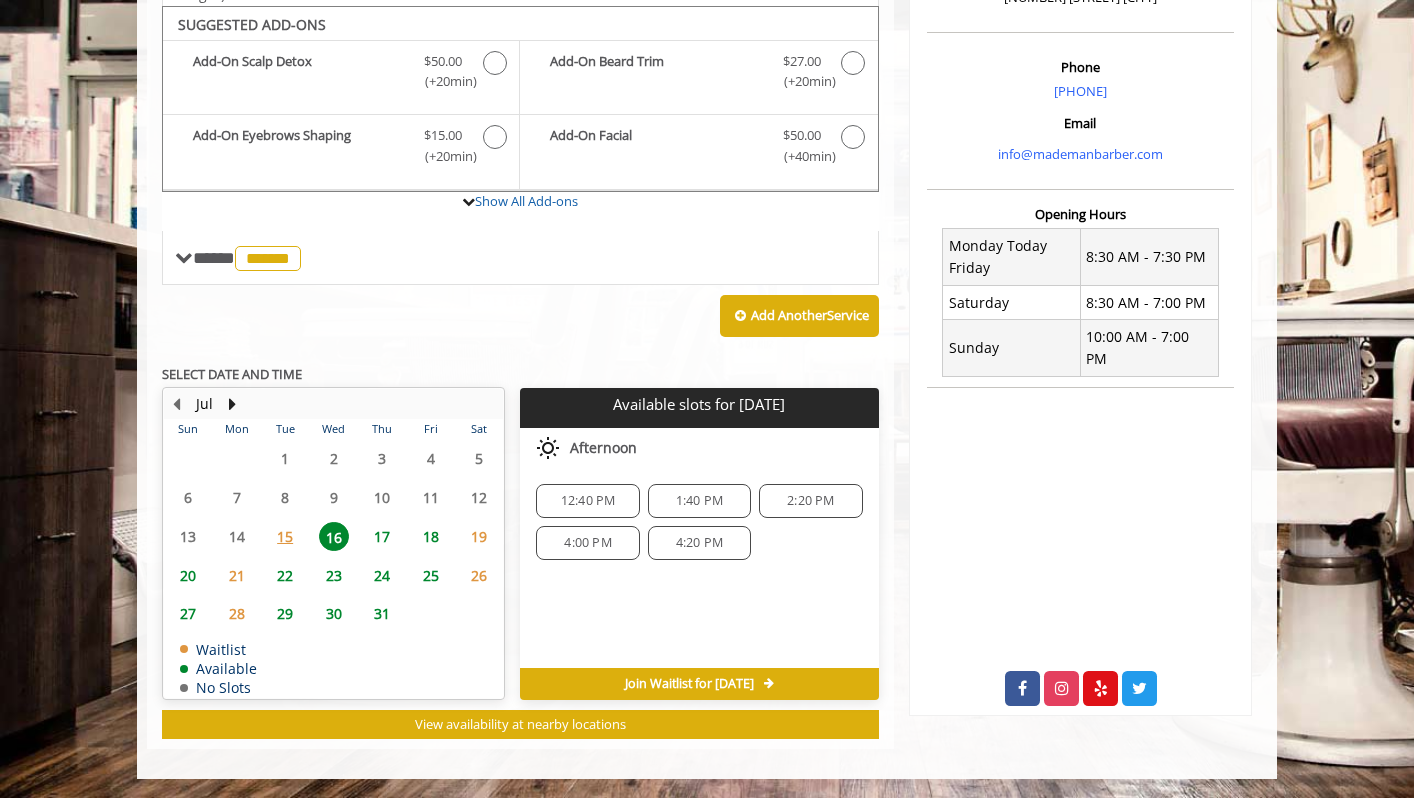 click on "15" 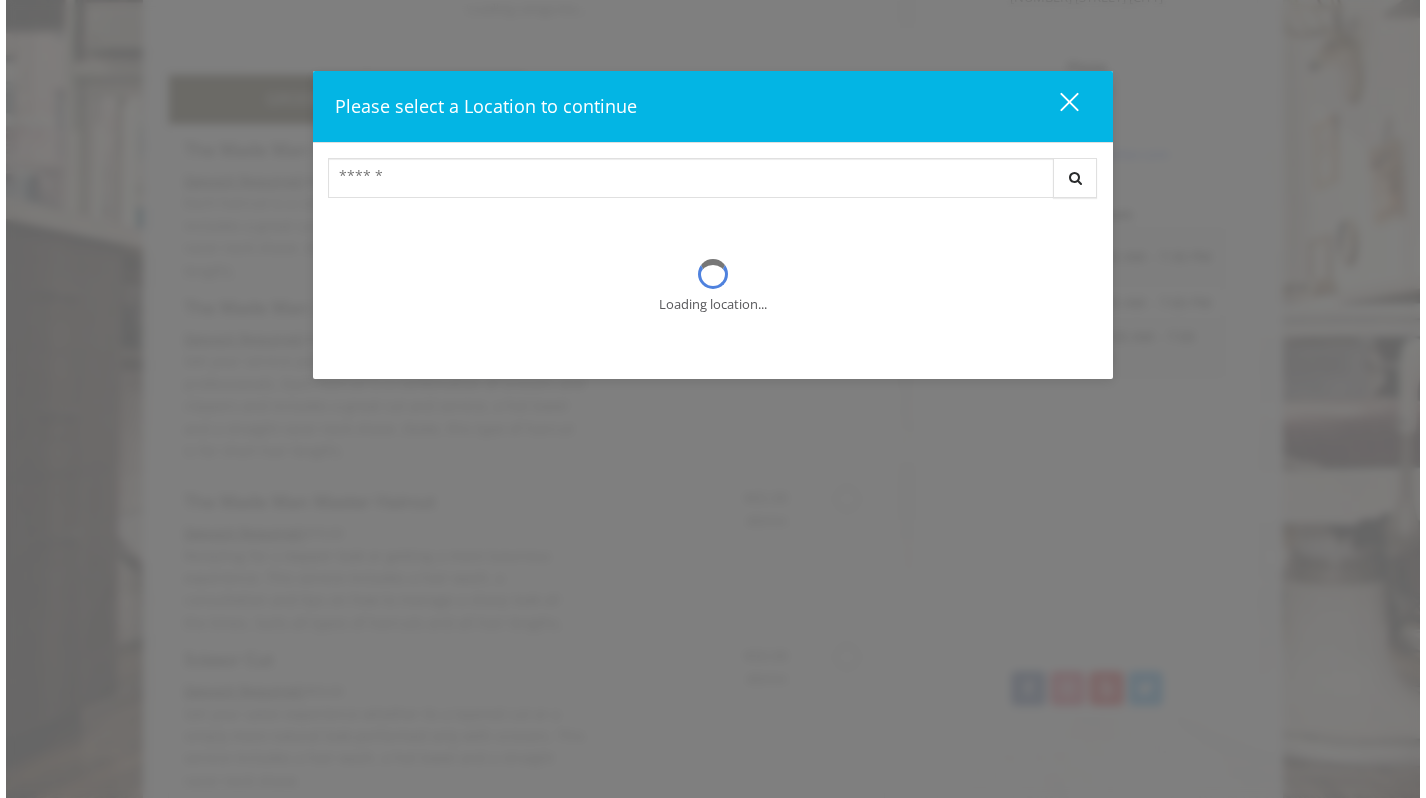 scroll, scrollTop: 0, scrollLeft: 0, axis: both 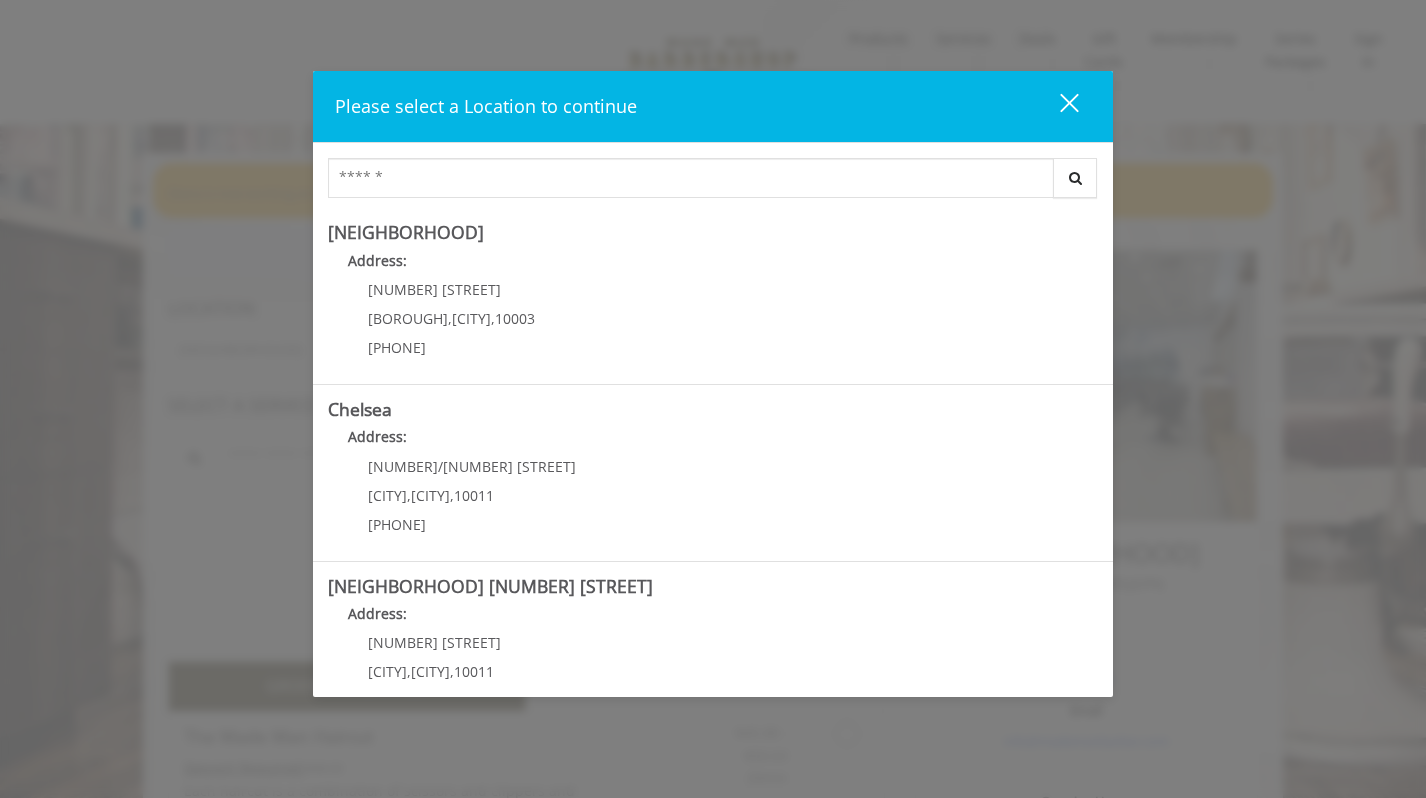 click on "close" at bounding box center (1057, 107) 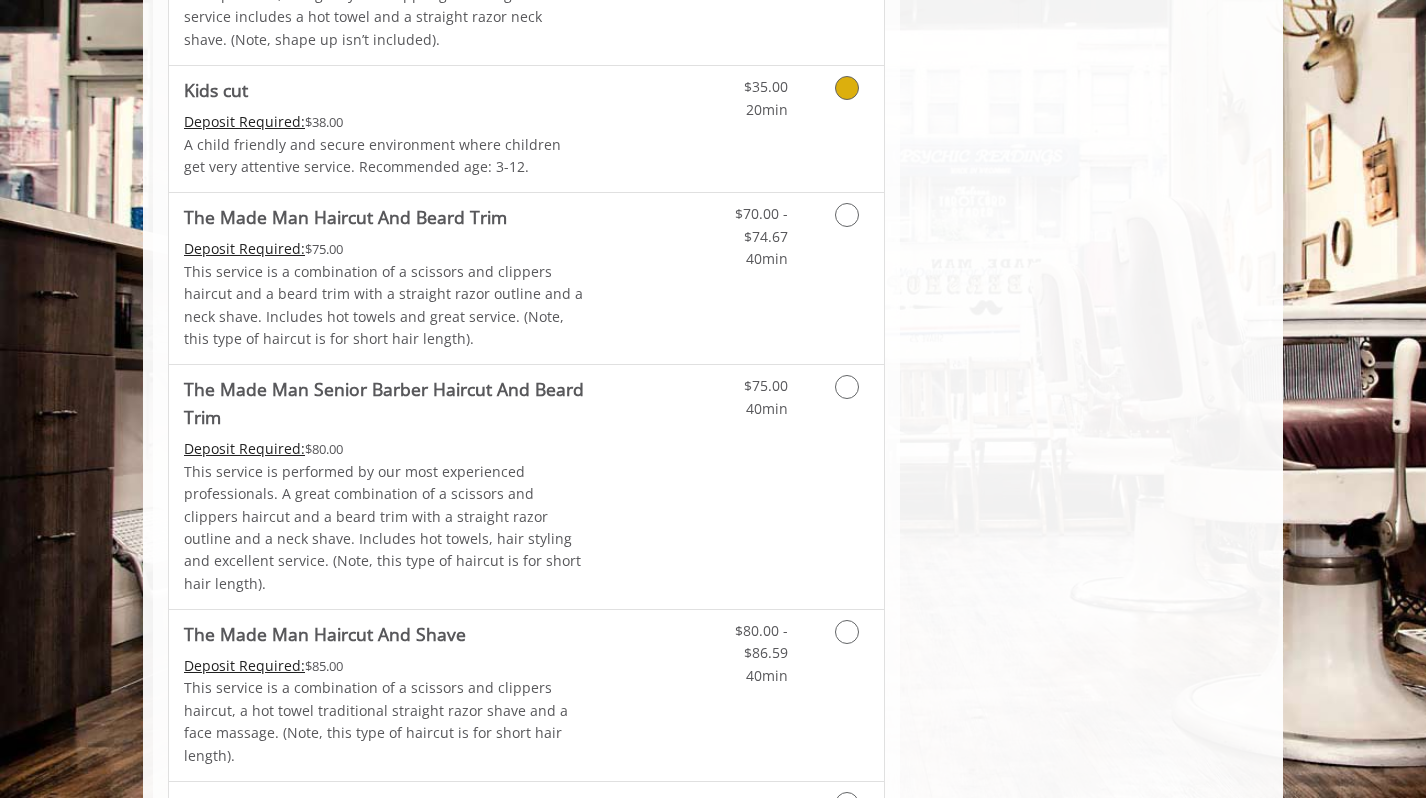 scroll, scrollTop: 1319, scrollLeft: 0, axis: vertical 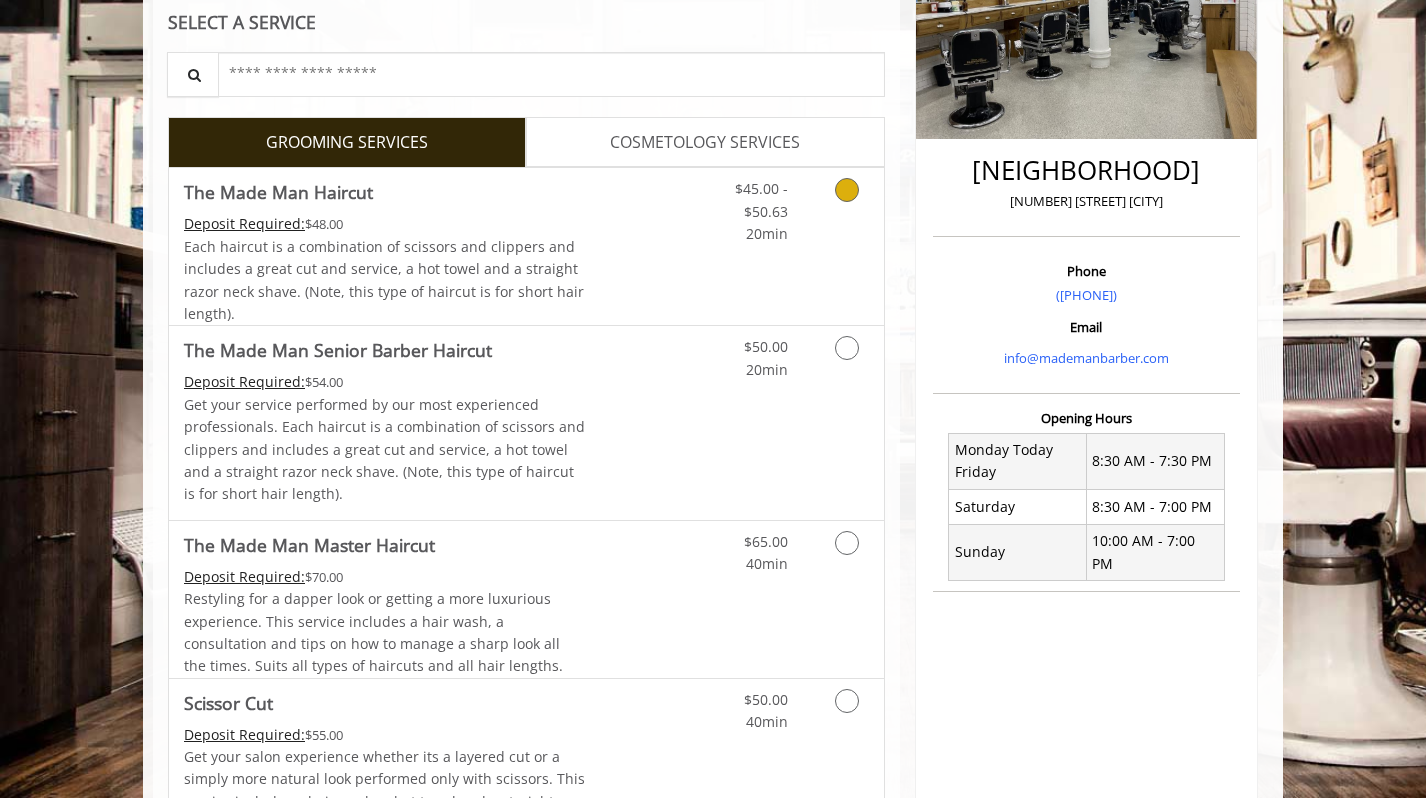 click on "$45.00 - $50.63 20min" at bounding box center (794, 246) 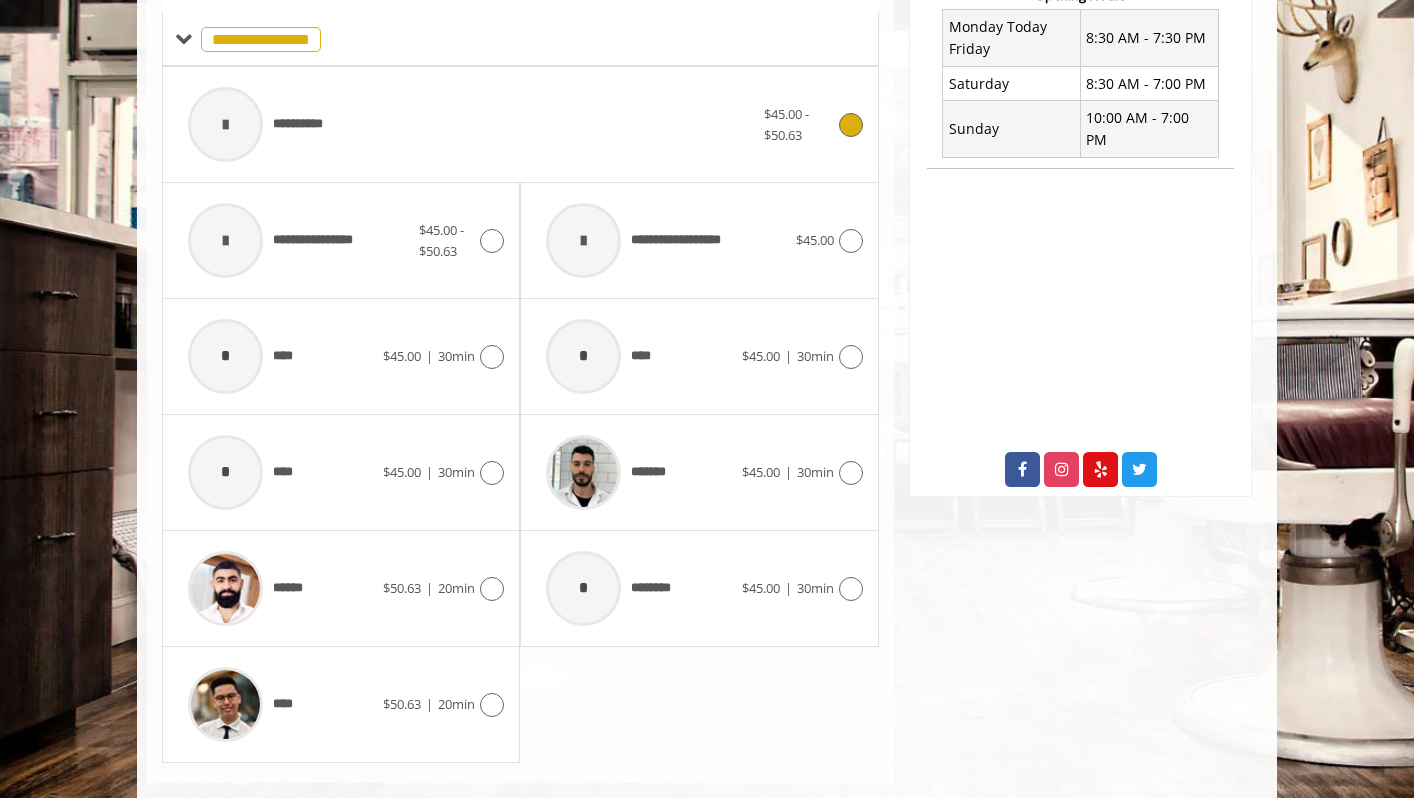 scroll, scrollTop: 820, scrollLeft: 0, axis: vertical 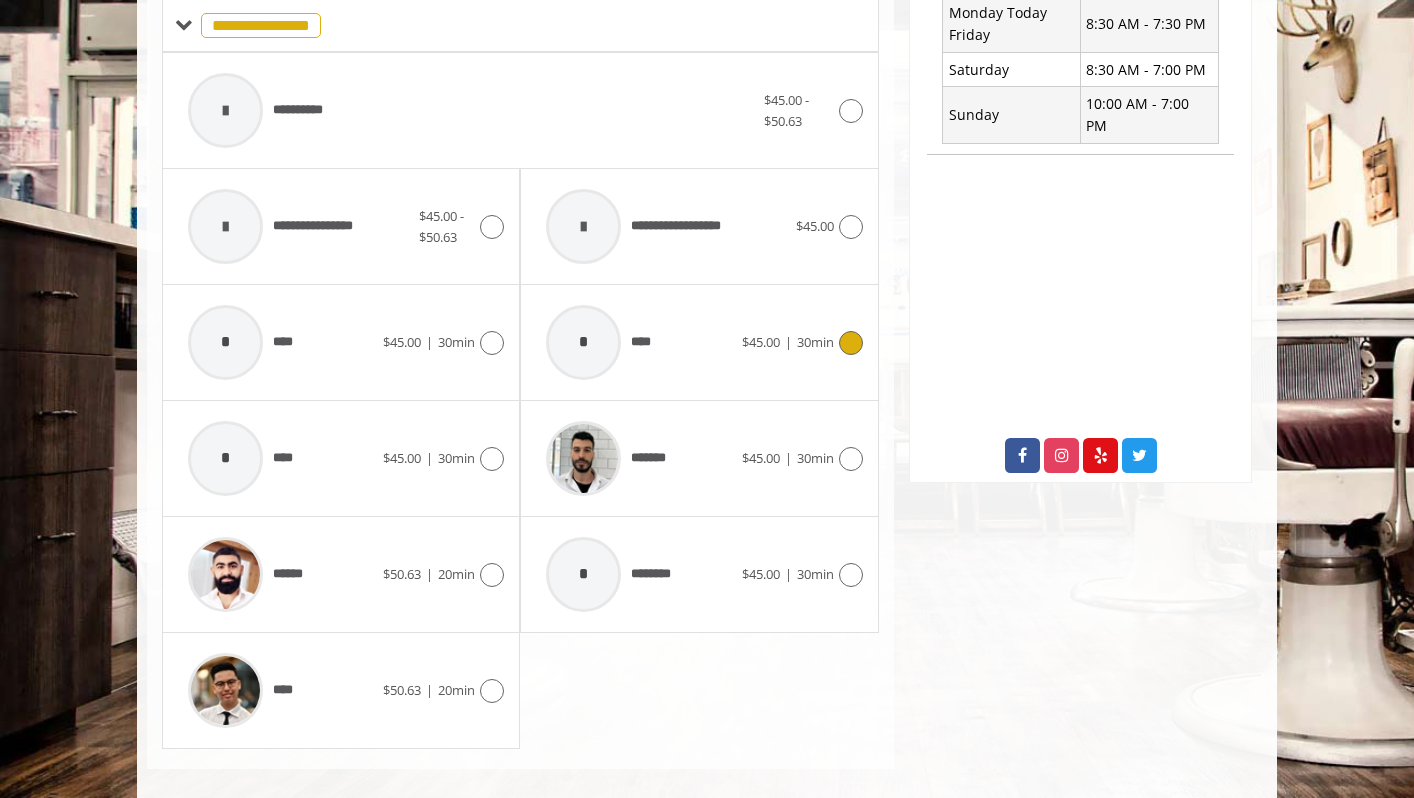 click at bounding box center [851, 343] 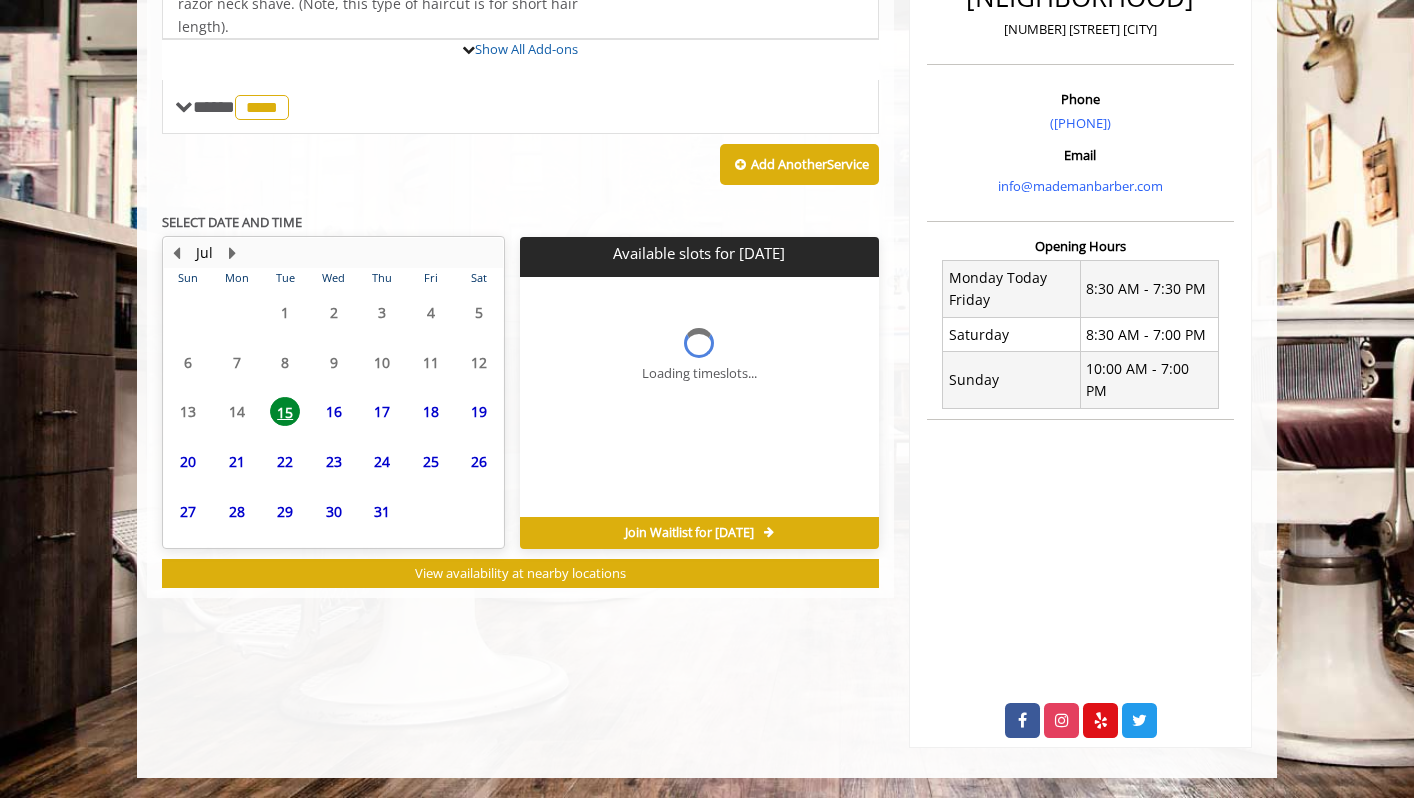 scroll, scrollTop: 533, scrollLeft: 0, axis: vertical 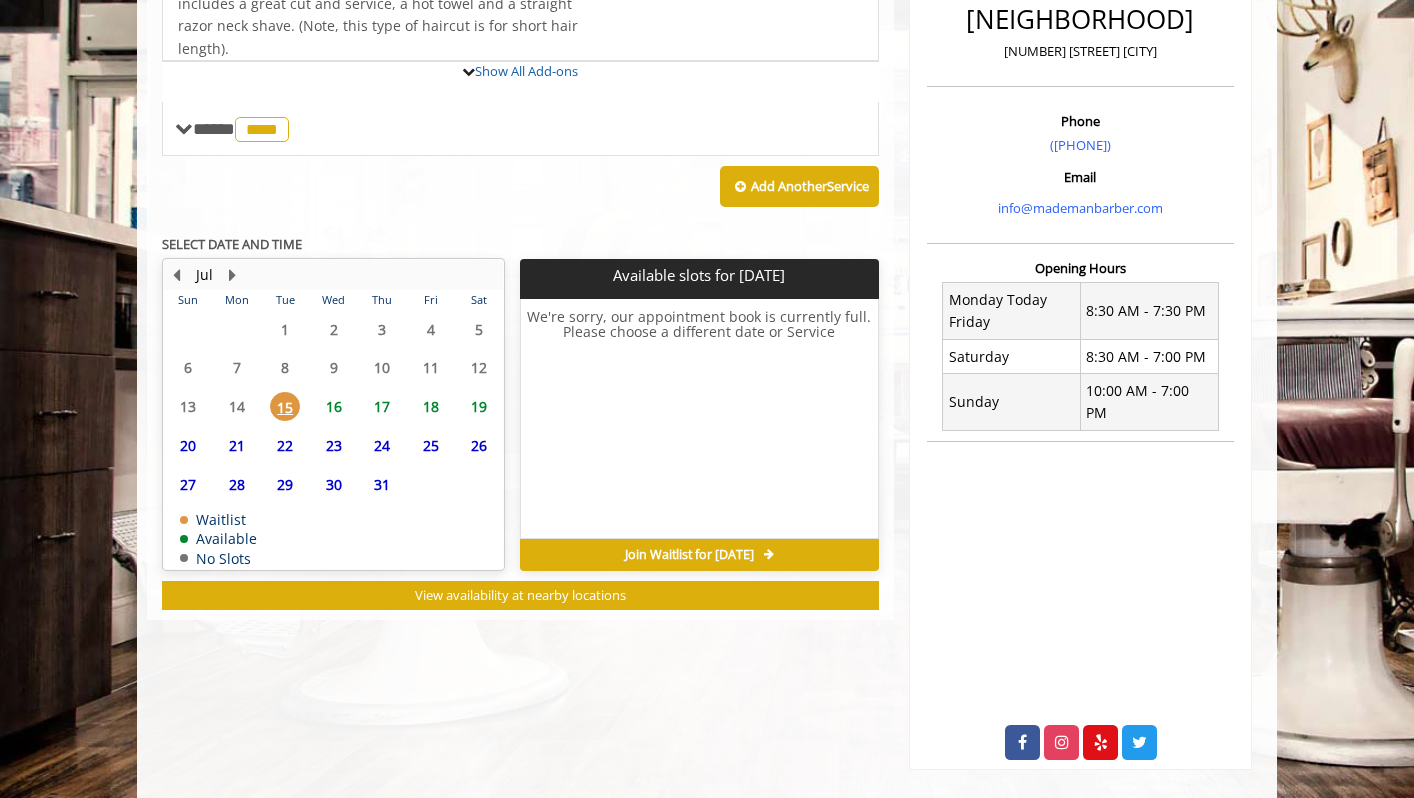 click on "16" 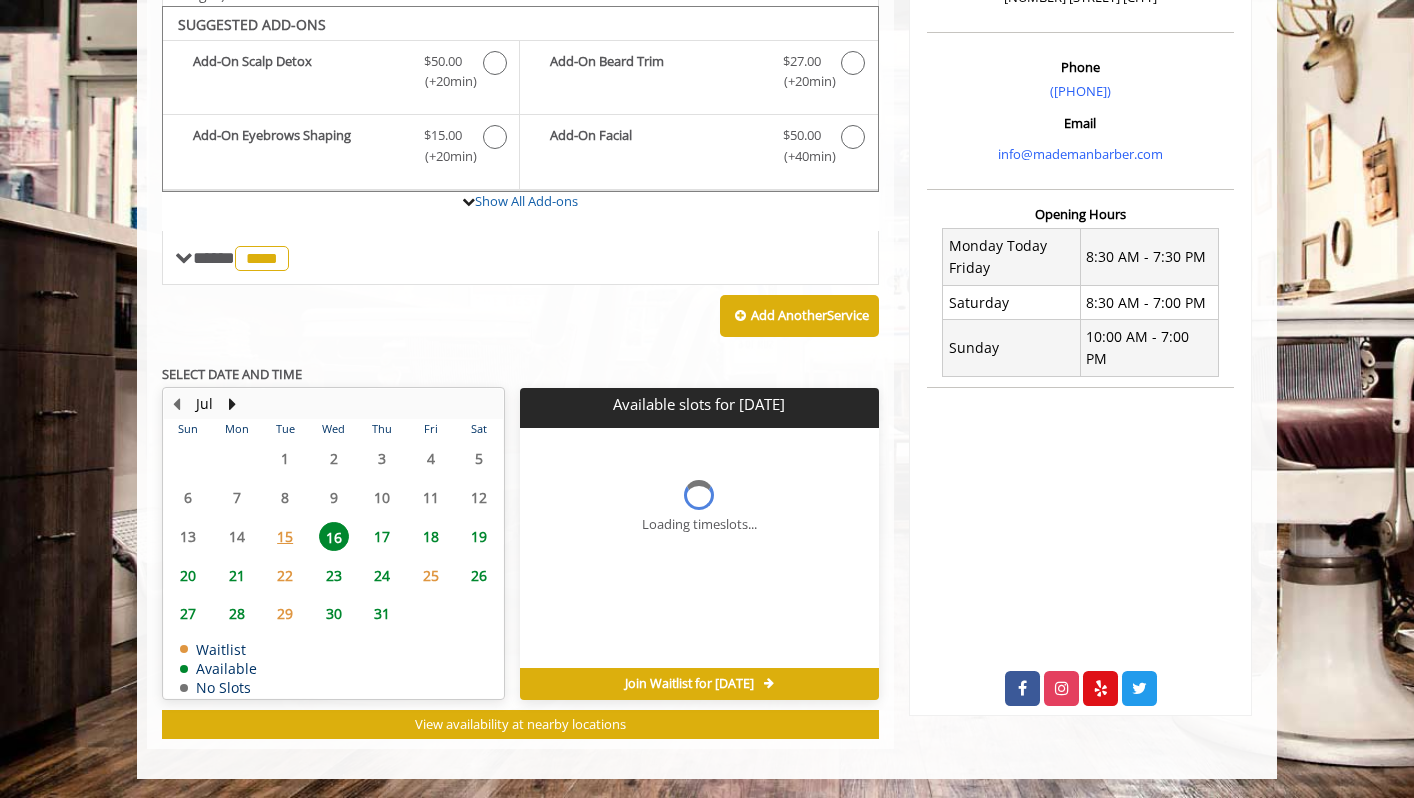 scroll, scrollTop: 617, scrollLeft: 0, axis: vertical 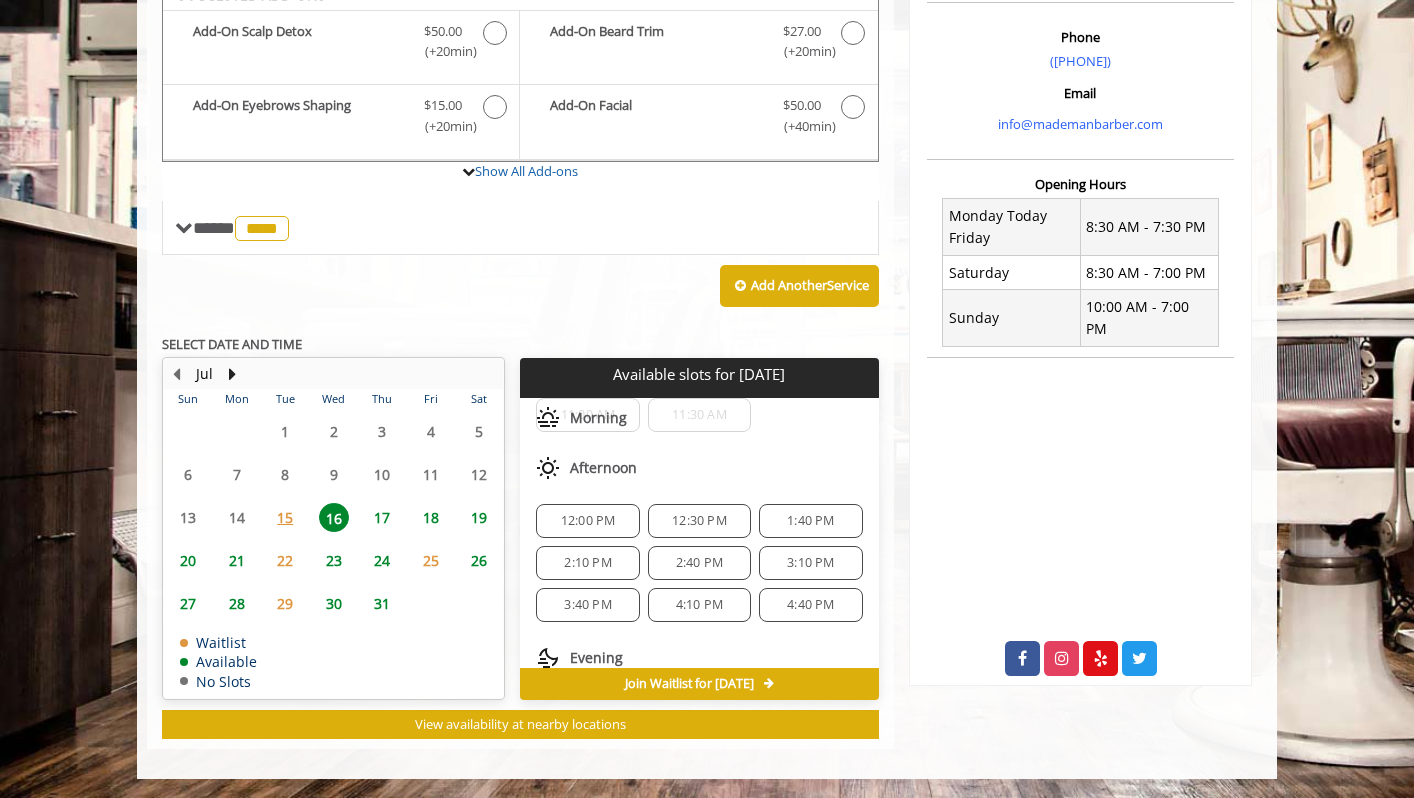 click on "12:30 PM" 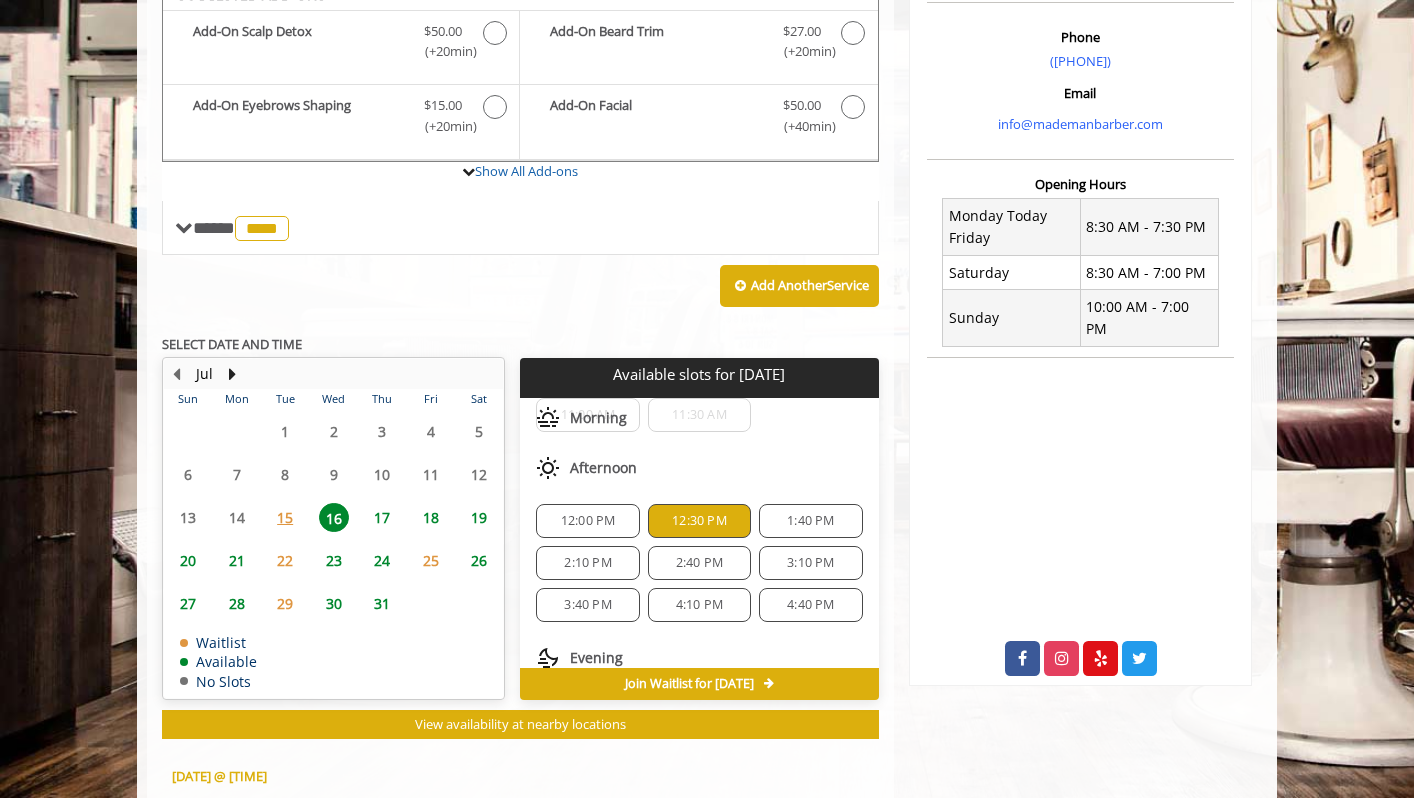 scroll, scrollTop: 978, scrollLeft: 0, axis: vertical 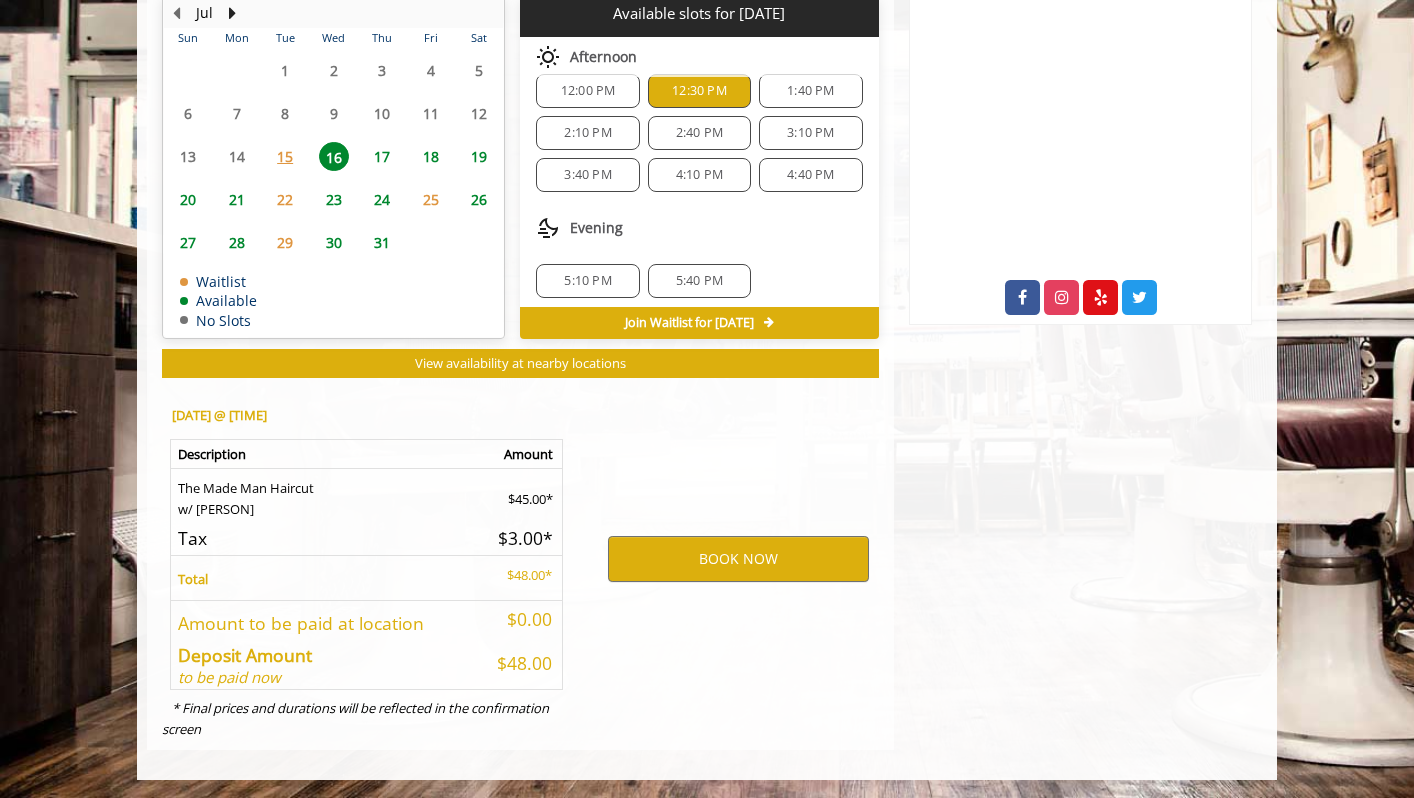 click on "2:40 PM" 